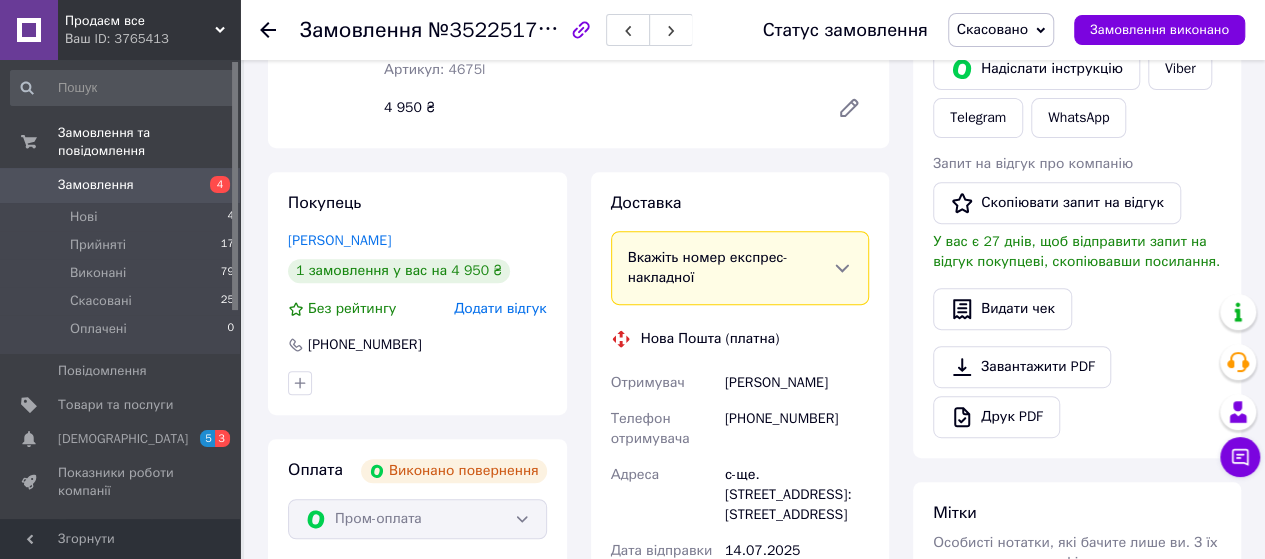 scroll, scrollTop: 336, scrollLeft: 0, axis: vertical 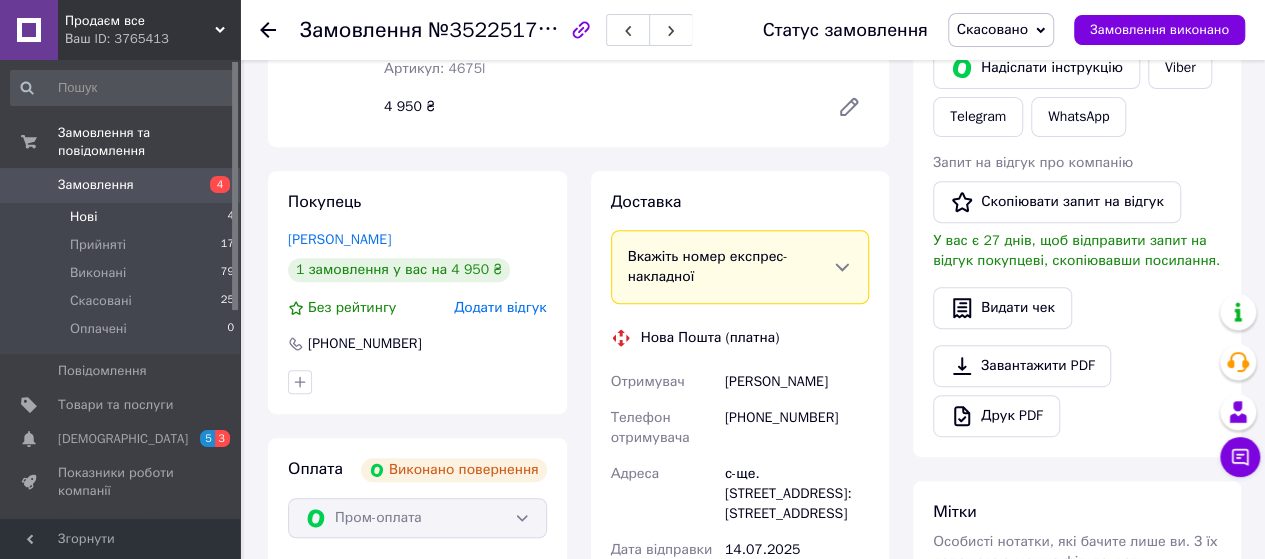 click on "Нові" at bounding box center [83, 217] 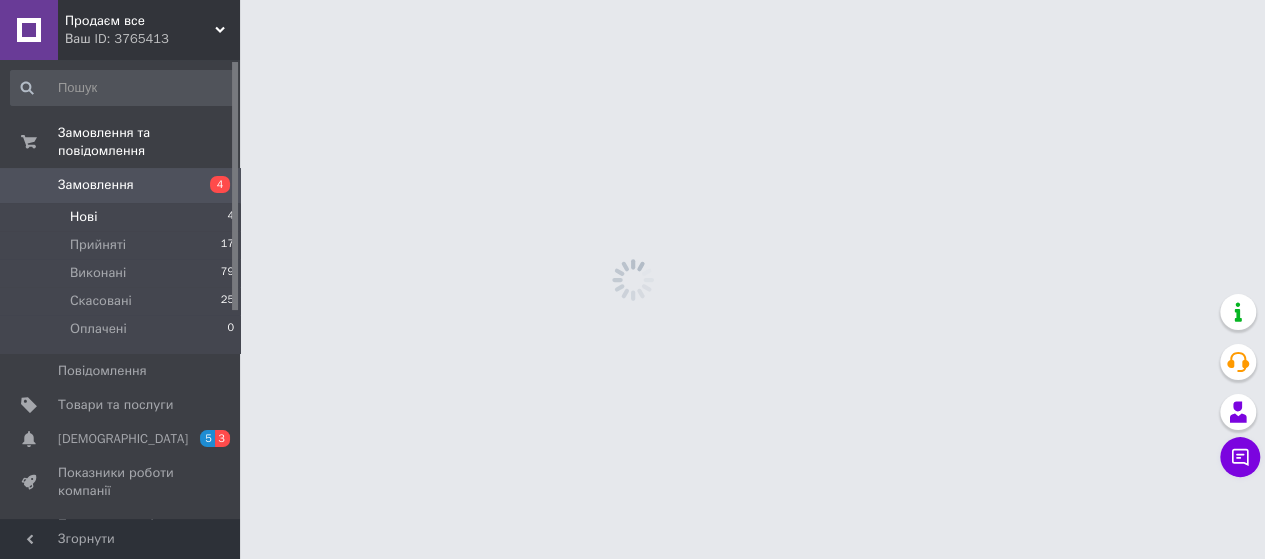 scroll, scrollTop: 0, scrollLeft: 0, axis: both 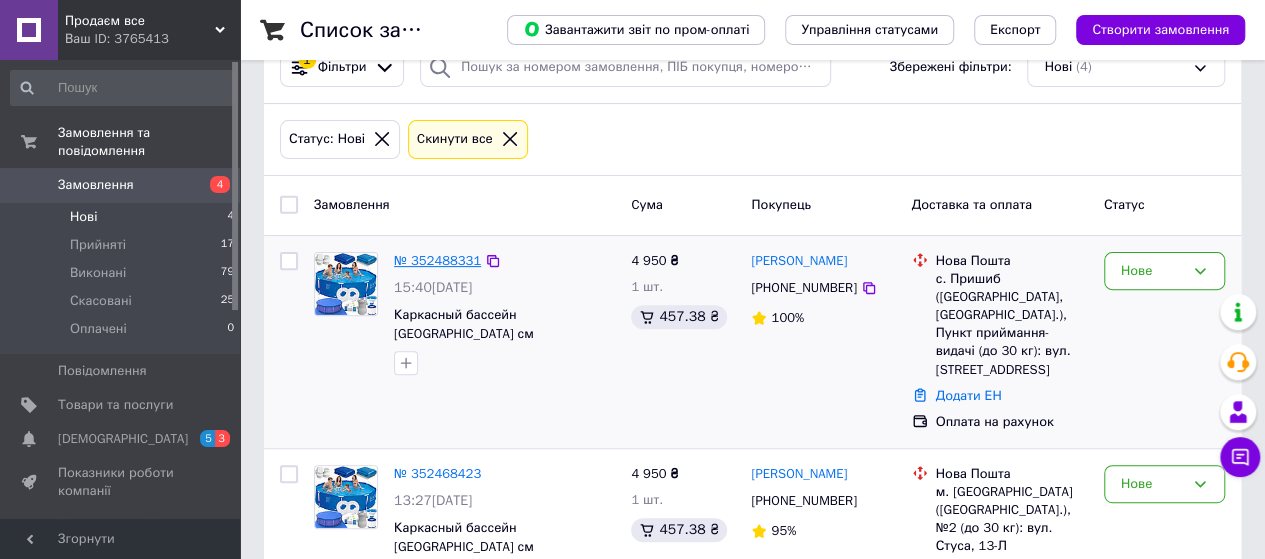 click on "№ 352488331" at bounding box center (437, 260) 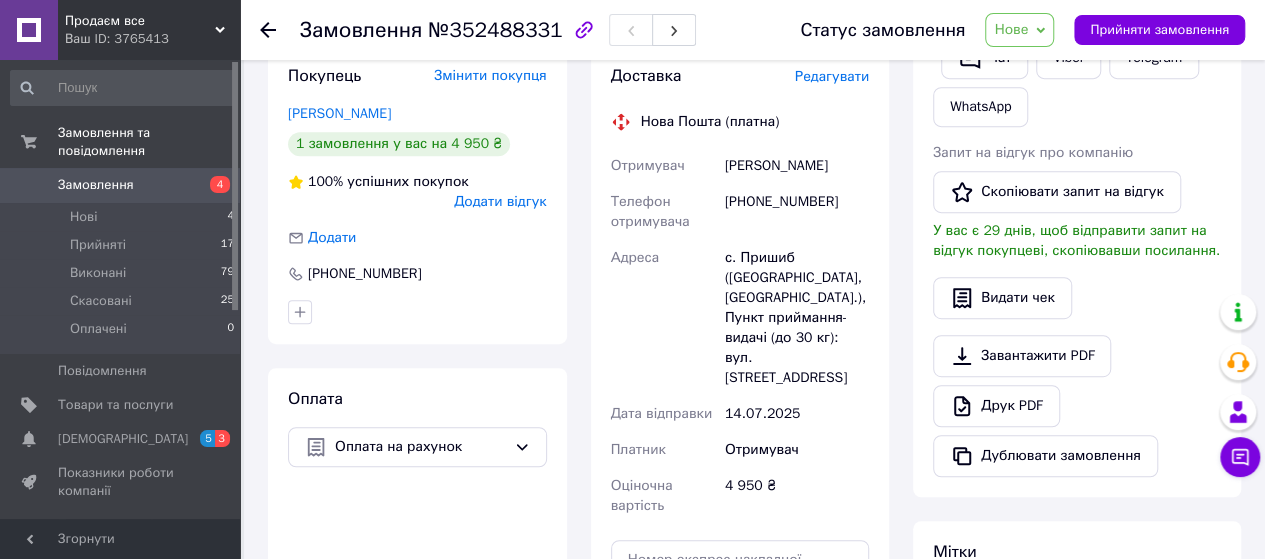 scroll, scrollTop: 480, scrollLeft: 0, axis: vertical 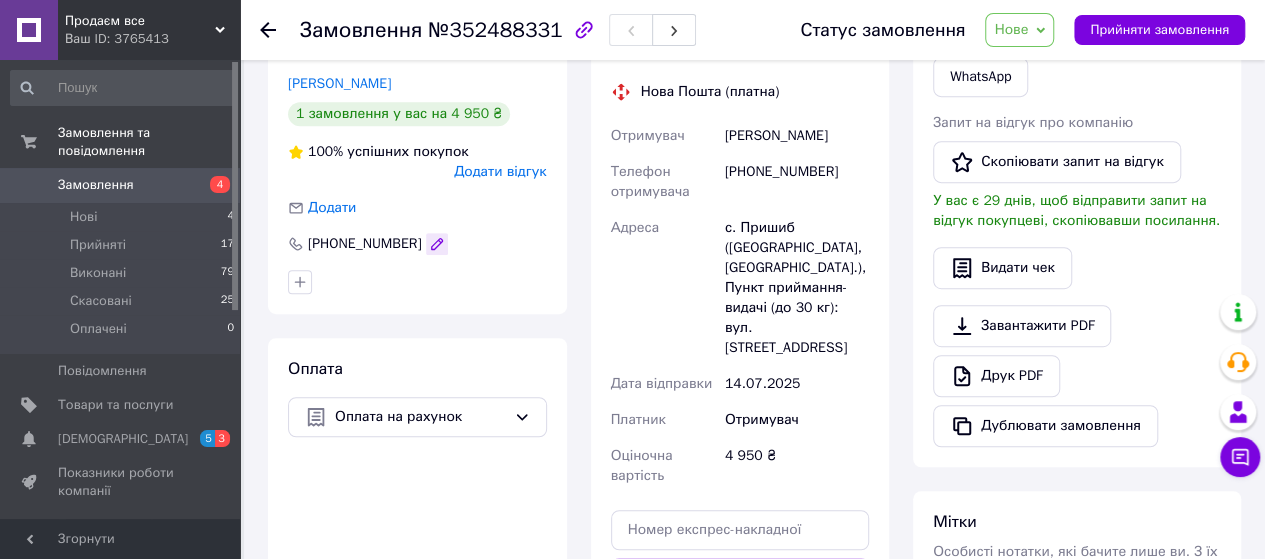 click 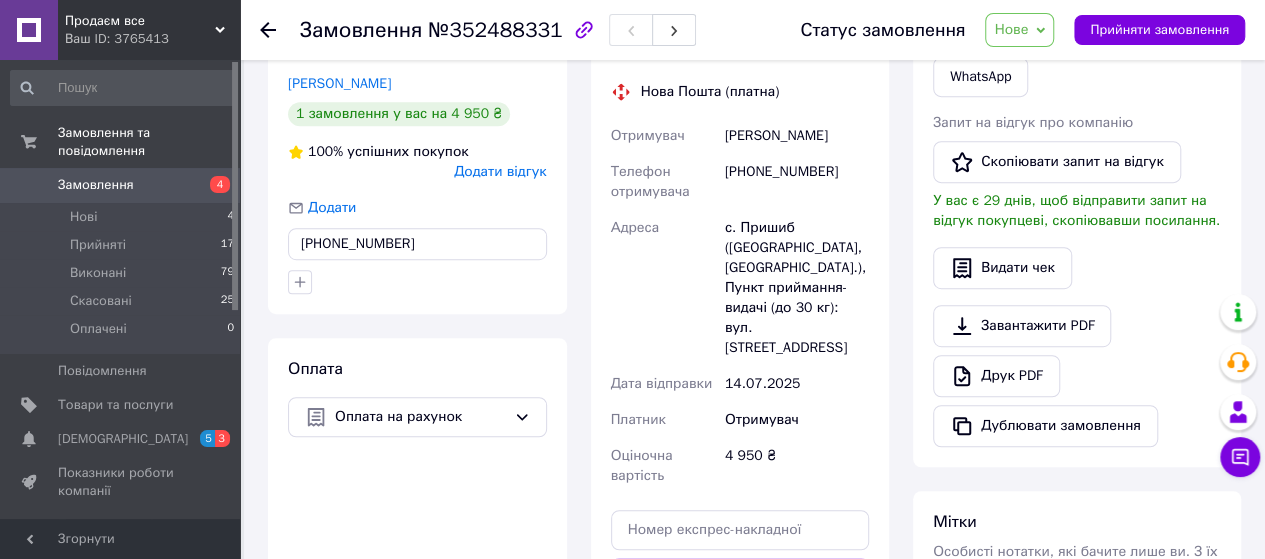 click on "Покупець Змінити покупця [PERSON_NAME] 1 замовлення у вас на 4 950 ₴ 100%   успішних покупок Додати відгук Додати [PHONE_NUMBER] [PHONE_NUMBER]" at bounding box center [417, 164] 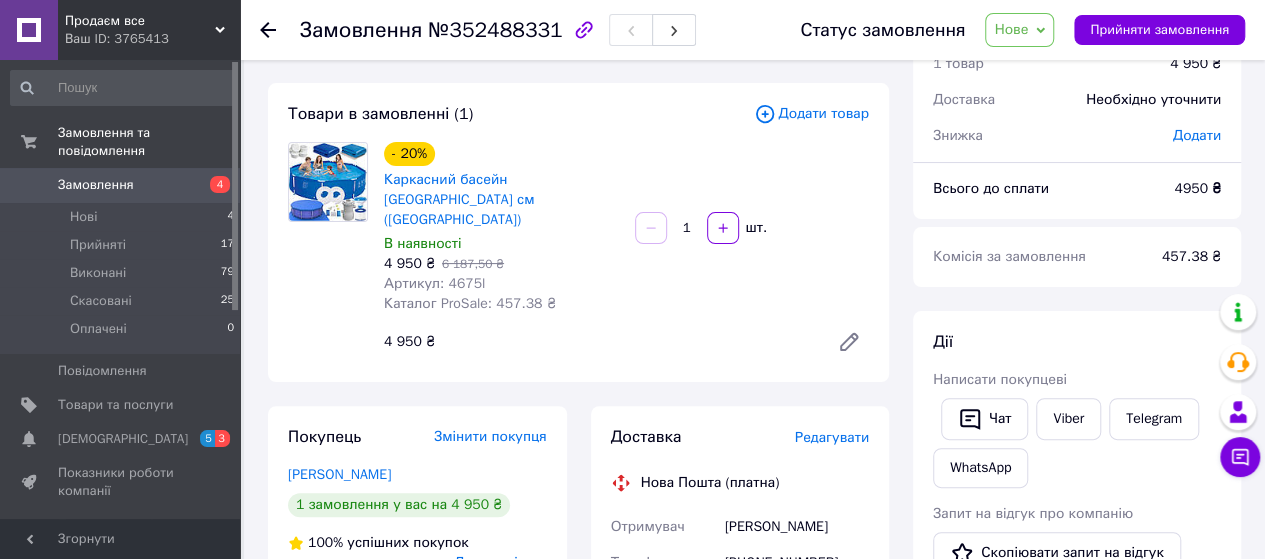 scroll, scrollTop: 86, scrollLeft: 0, axis: vertical 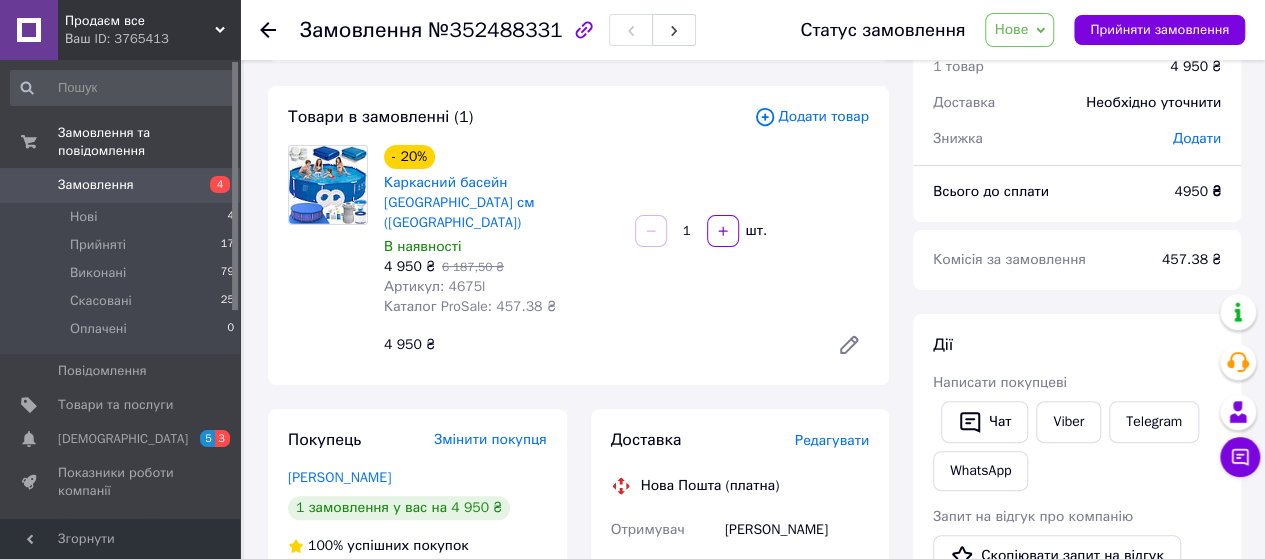 click on "Артикул: 4675l" at bounding box center [434, 286] 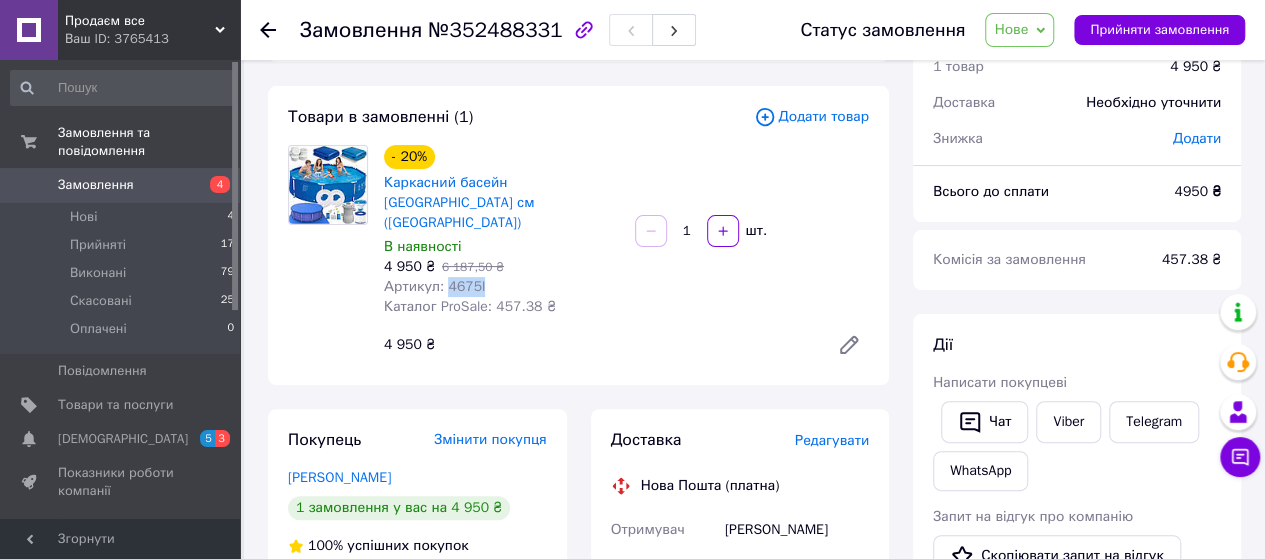 click on "Артикул: 4675l" at bounding box center [434, 286] 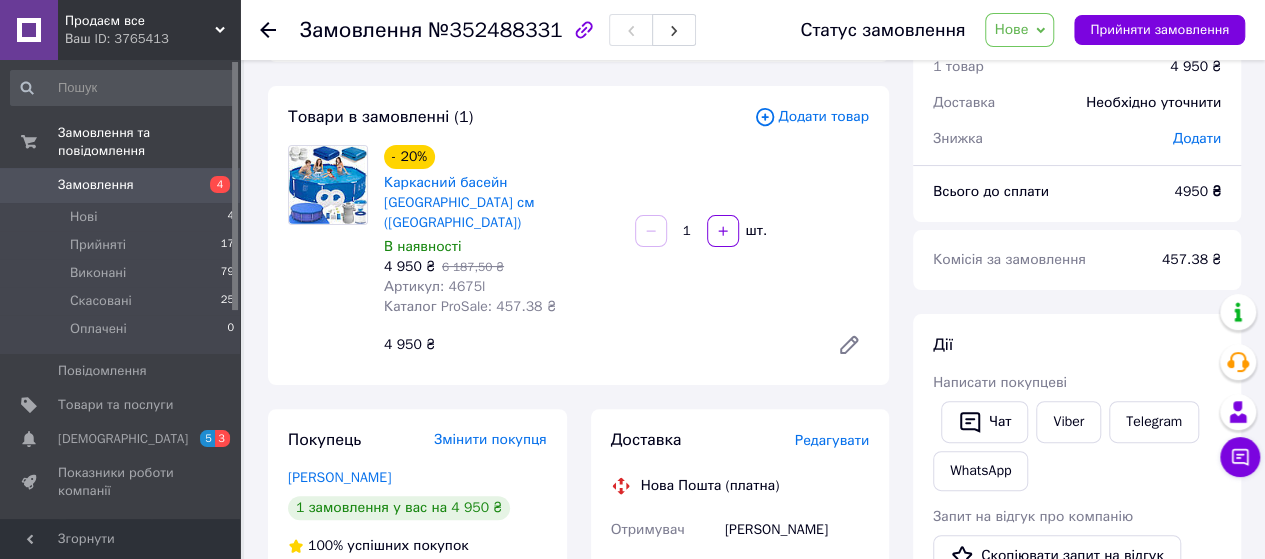 click on "- 20% Каркасний басейн [GEOGRAPHIC_DATA] см ([GEOGRAPHIC_DATA]) В наявності 4 950 ₴   6 187,50 ₴ Артикул: 4675l Каталог ProSale: 457.38 ₴  1   шт. 4 950 ₴" at bounding box center (626, 255) 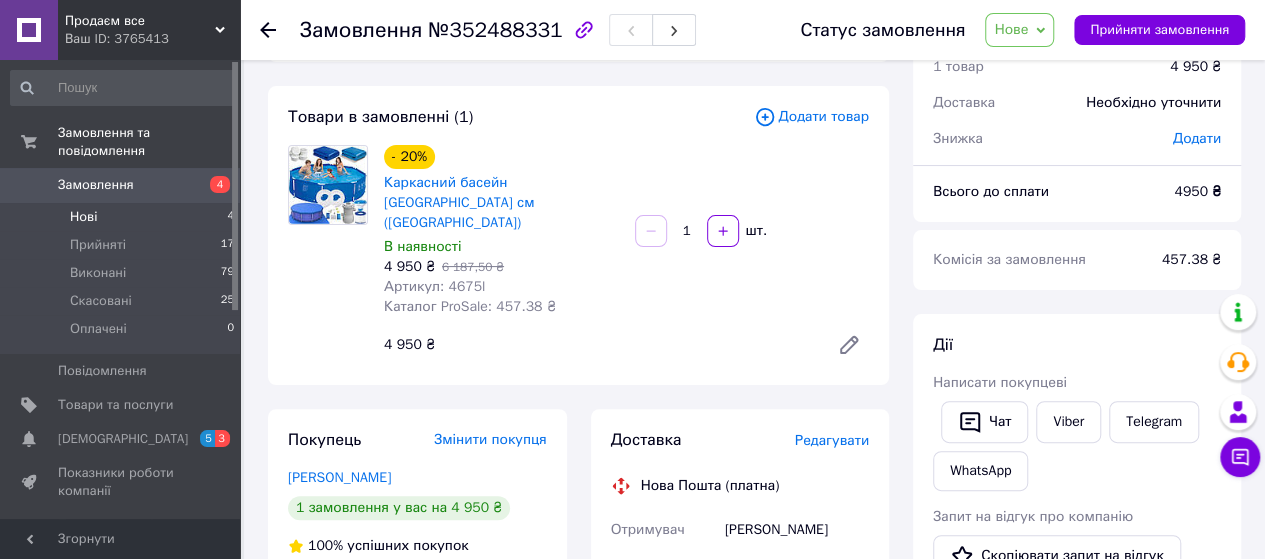 click on "Нові 4" at bounding box center [123, 217] 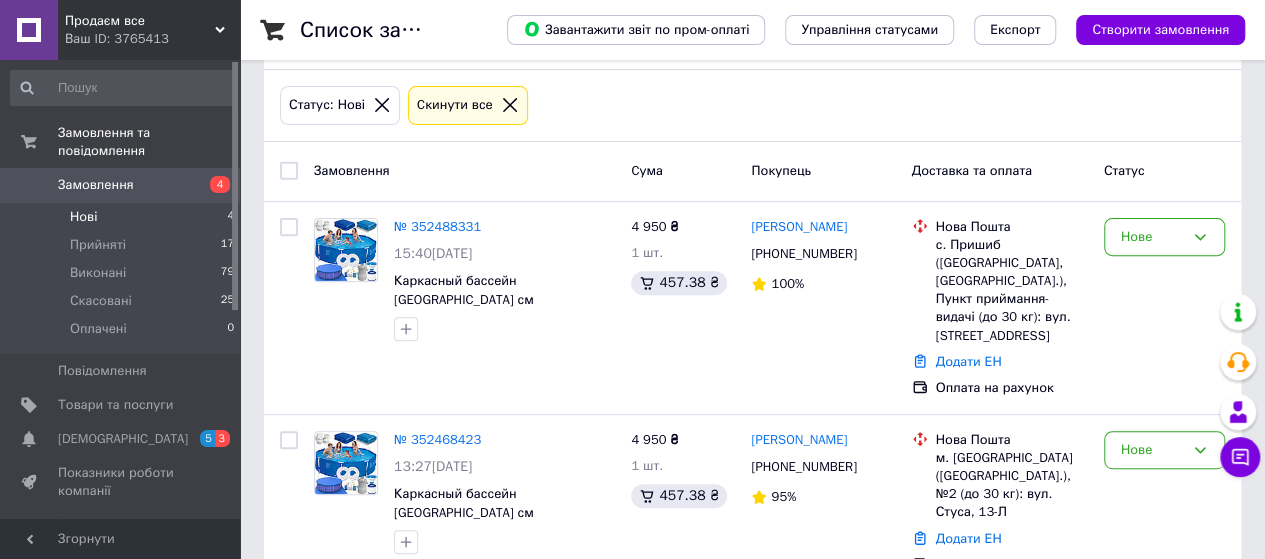 scroll, scrollTop: 245, scrollLeft: 0, axis: vertical 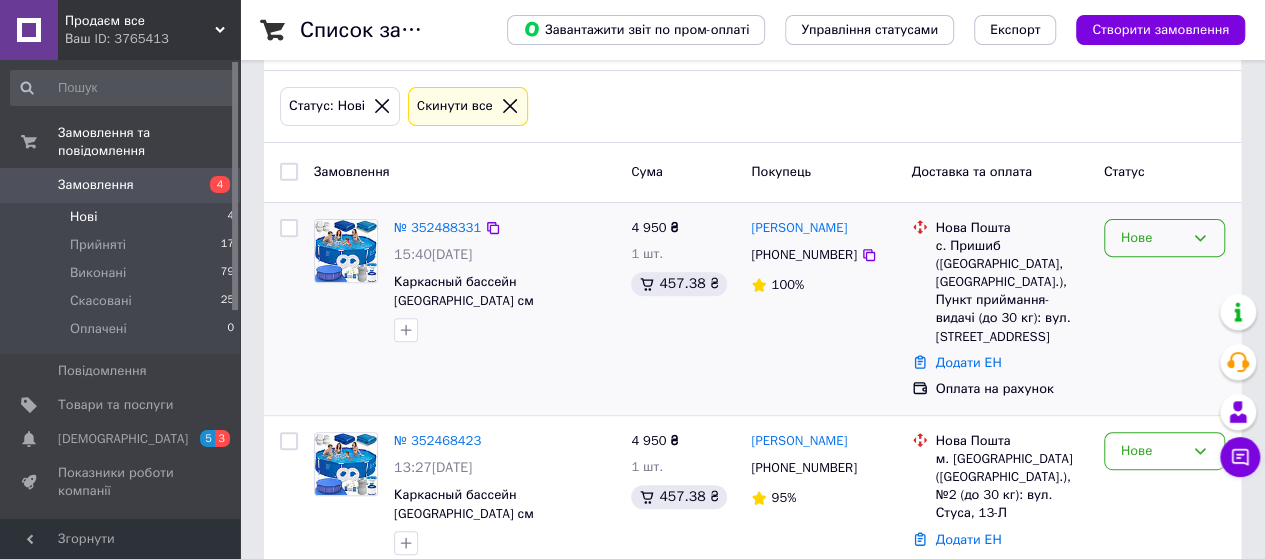 click on "Нове" at bounding box center (1164, 238) 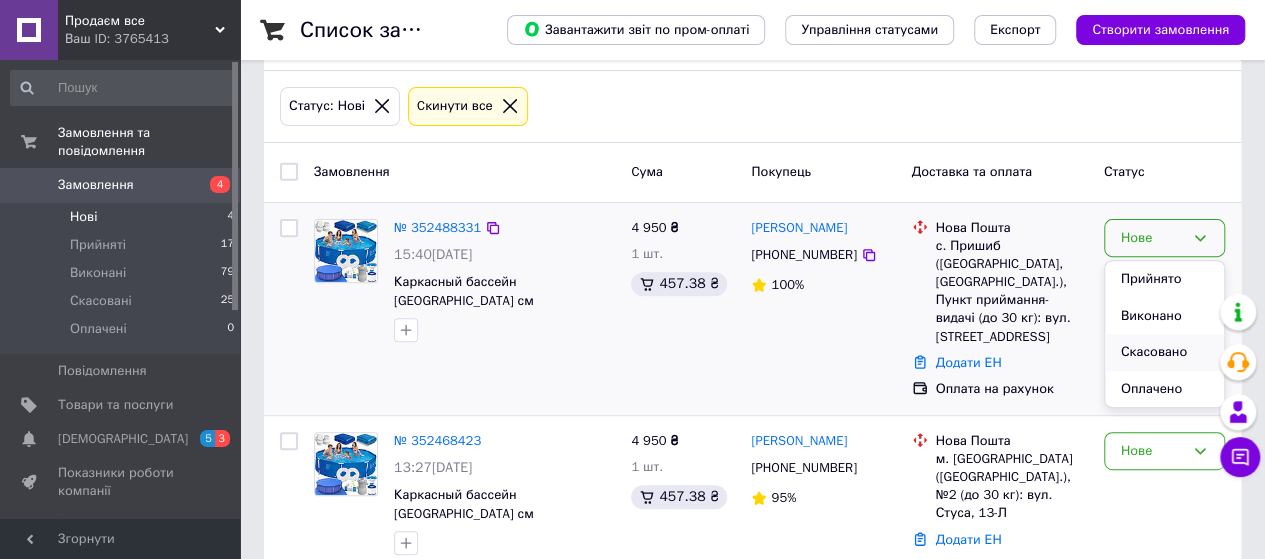 click on "Скасовано" at bounding box center (1164, 352) 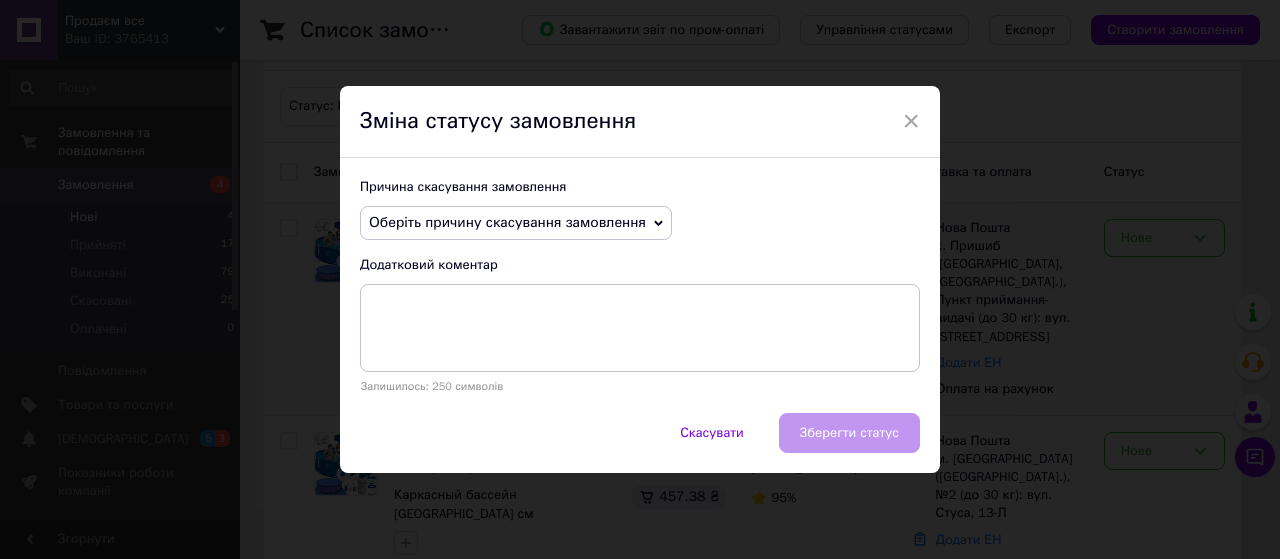 click on "Оберіть причину скасування замовлення" at bounding box center [516, 223] 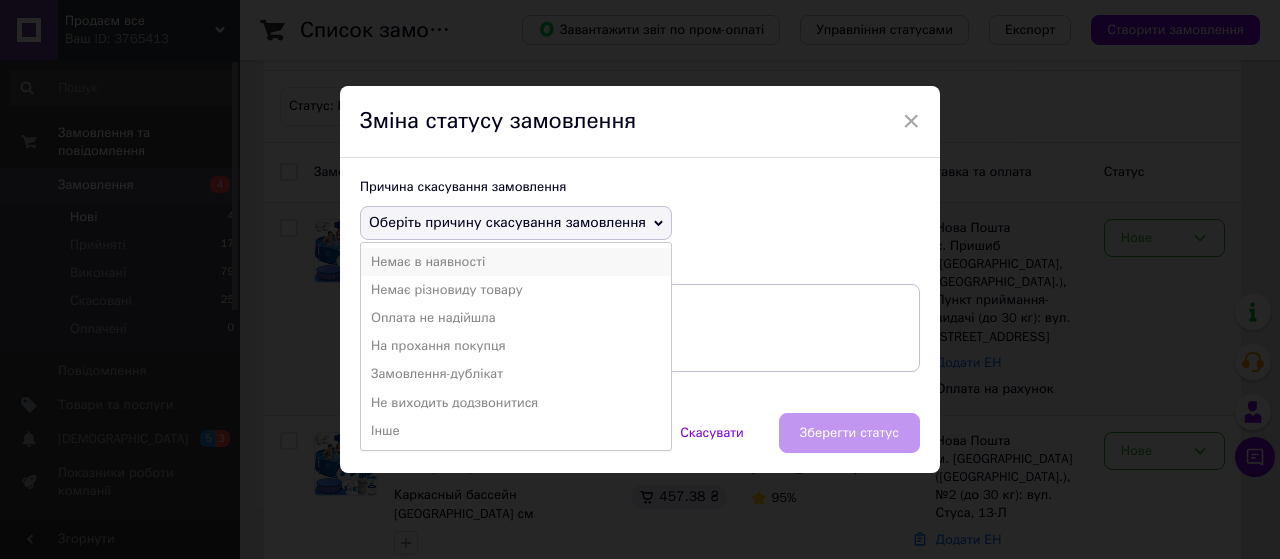 click on "Немає в наявності" at bounding box center [516, 262] 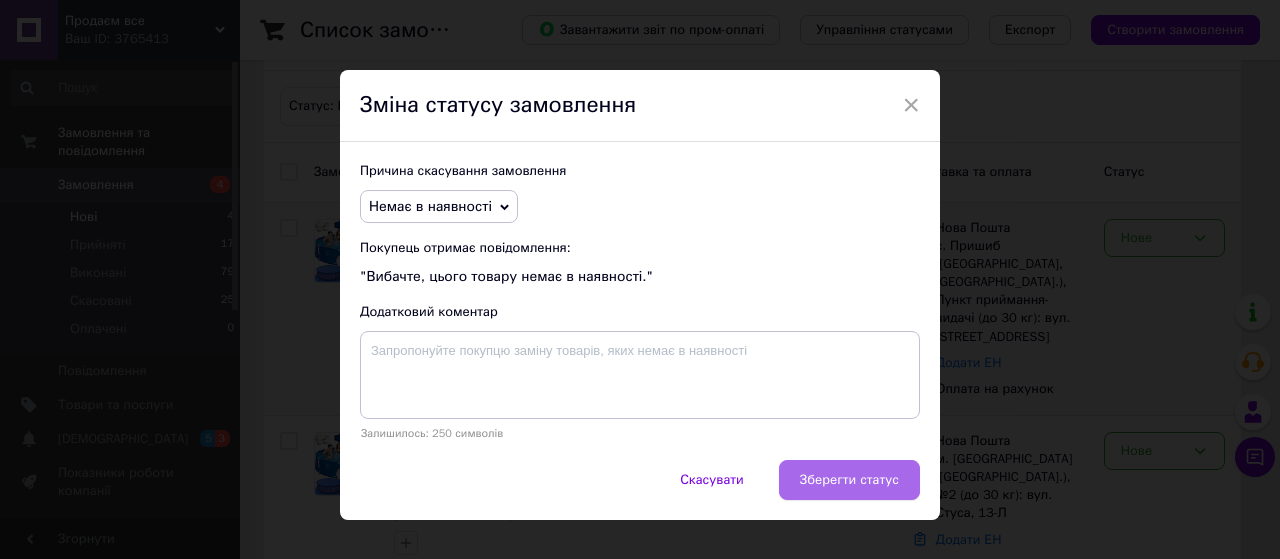 click on "Зберегти статус" at bounding box center [849, 480] 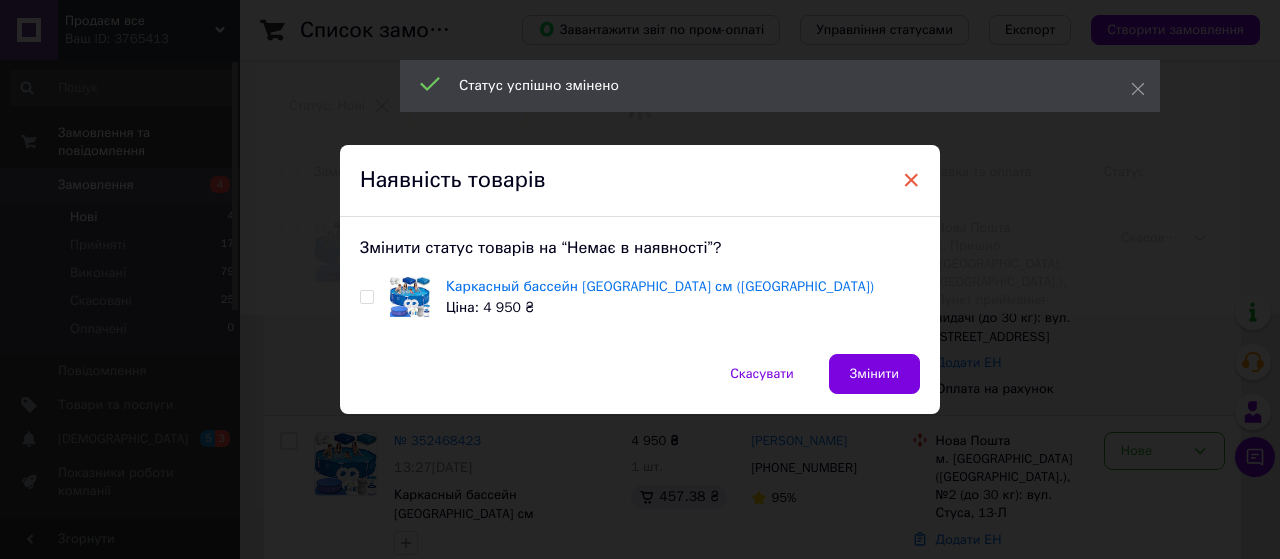 click on "×" at bounding box center [911, 180] 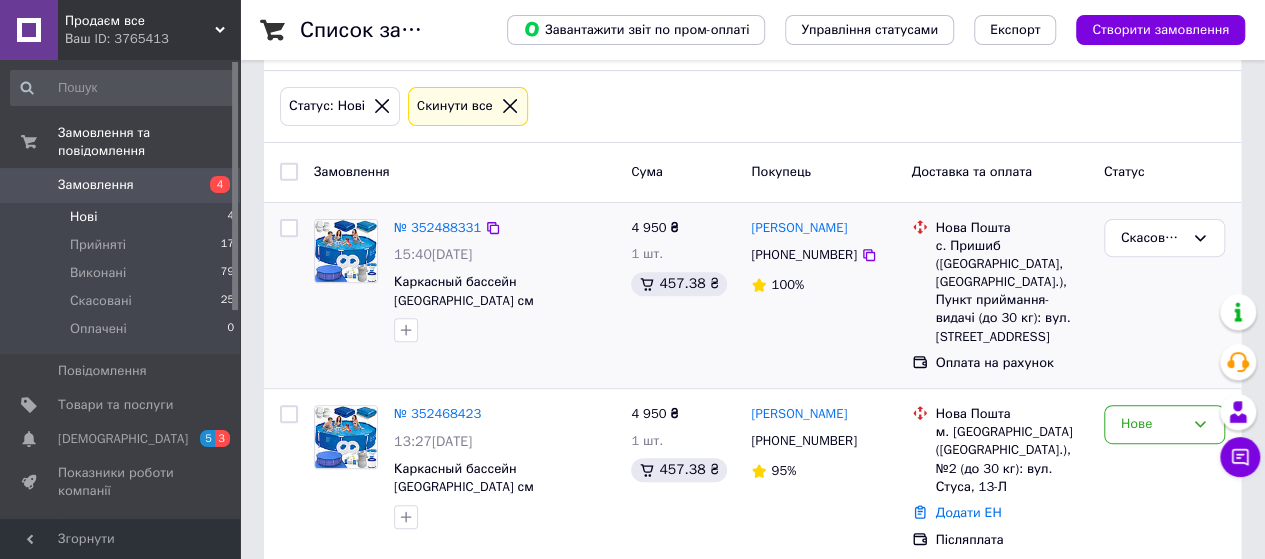 click on "с. Пришиб ([GEOGRAPHIC_DATA], [GEOGRAPHIC_DATA].), Пункт приймання-видачі (до 30 кг): вул. [STREET_ADDRESS]" at bounding box center [1012, 291] 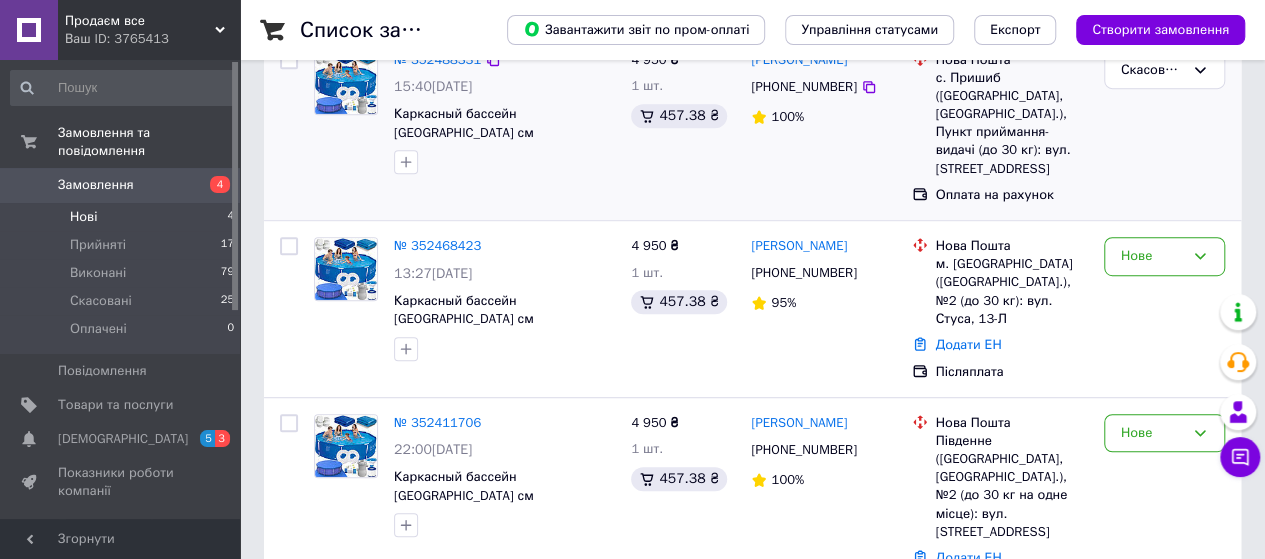 scroll, scrollTop: 417, scrollLeft: 0, axis: vertical 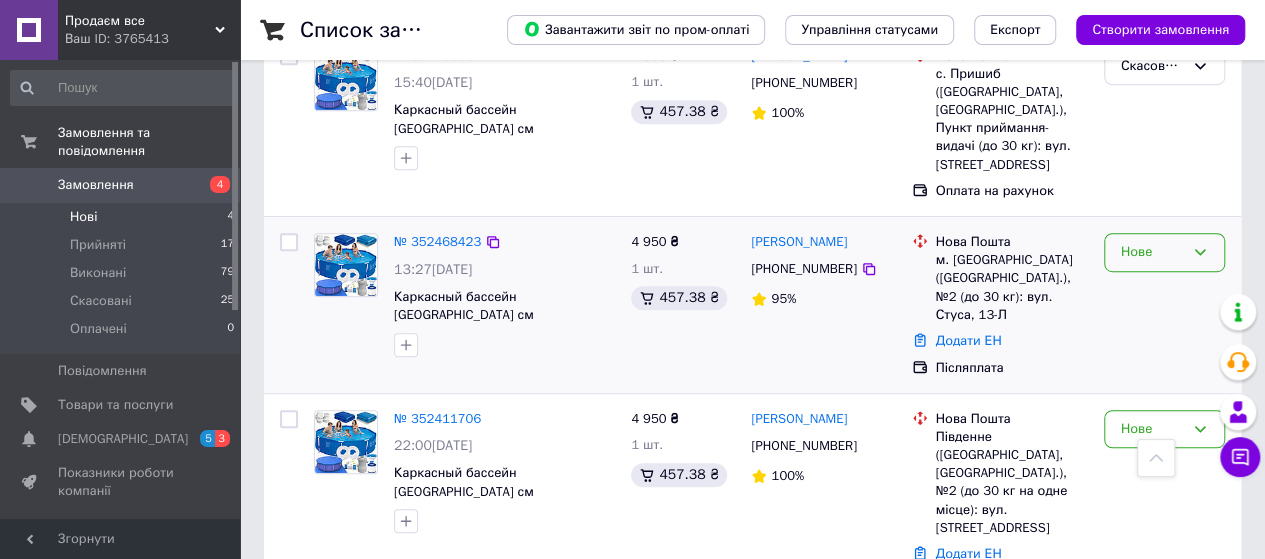 click on "Нове" at bounding box center (1152, 252) 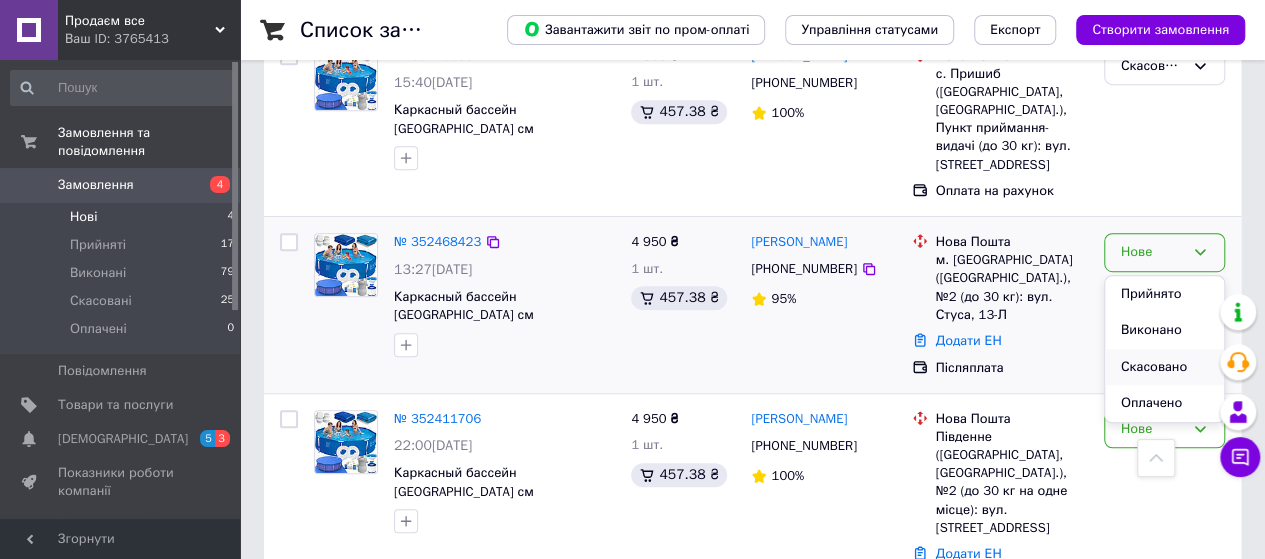 click on "Скасовано" at bounding box center [1164, 367] 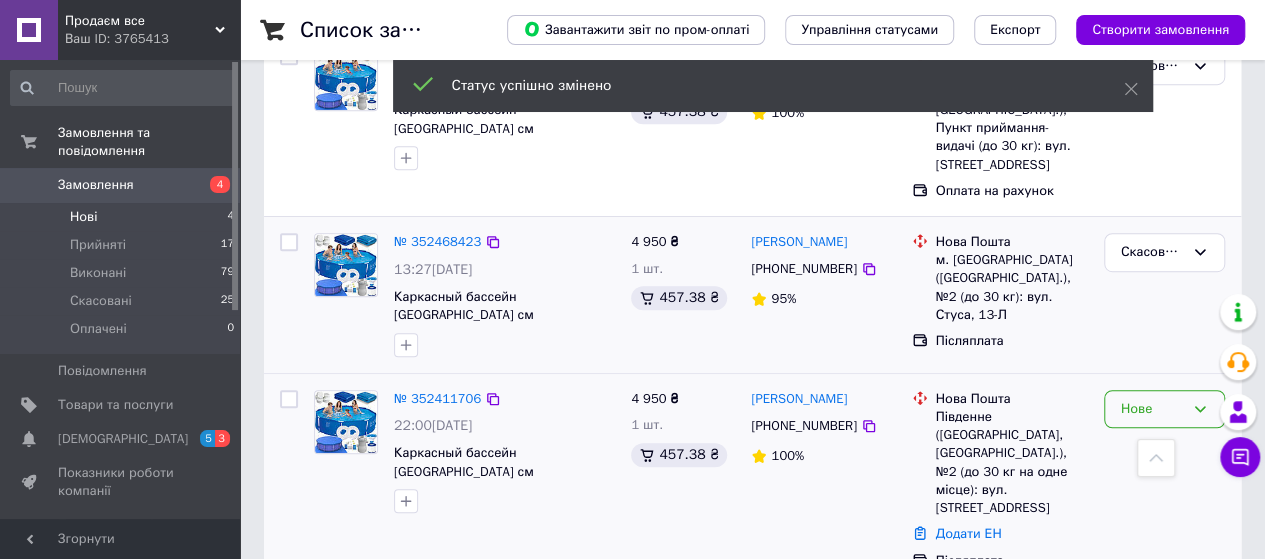 click on "Нове" at bounding box center [1152, 409] 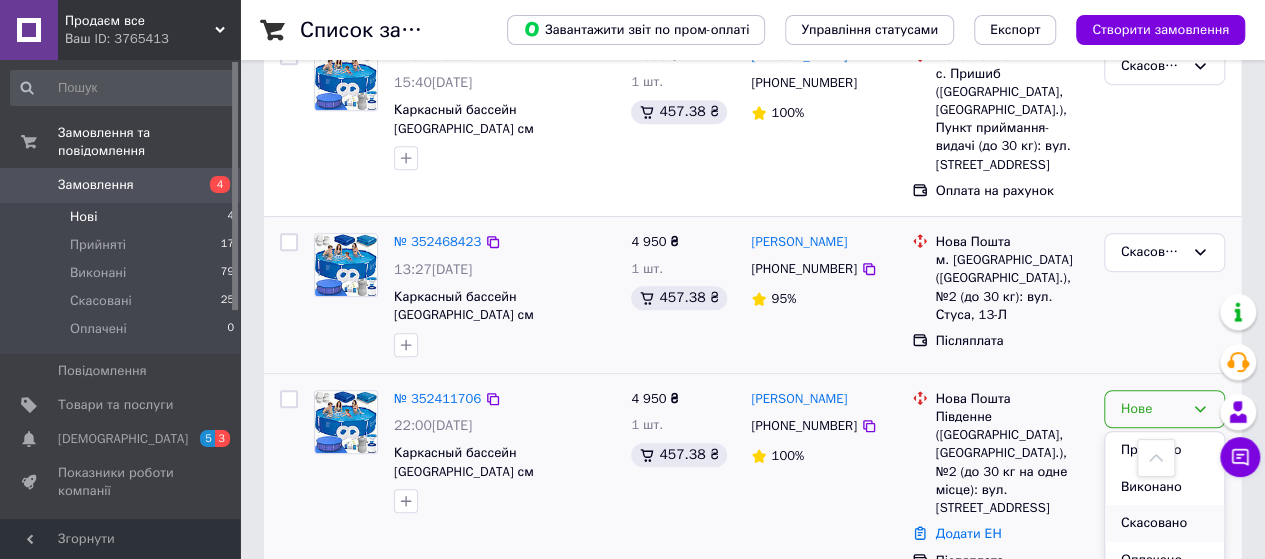 click on "Скасовано" at bounding box center (1164, 523) 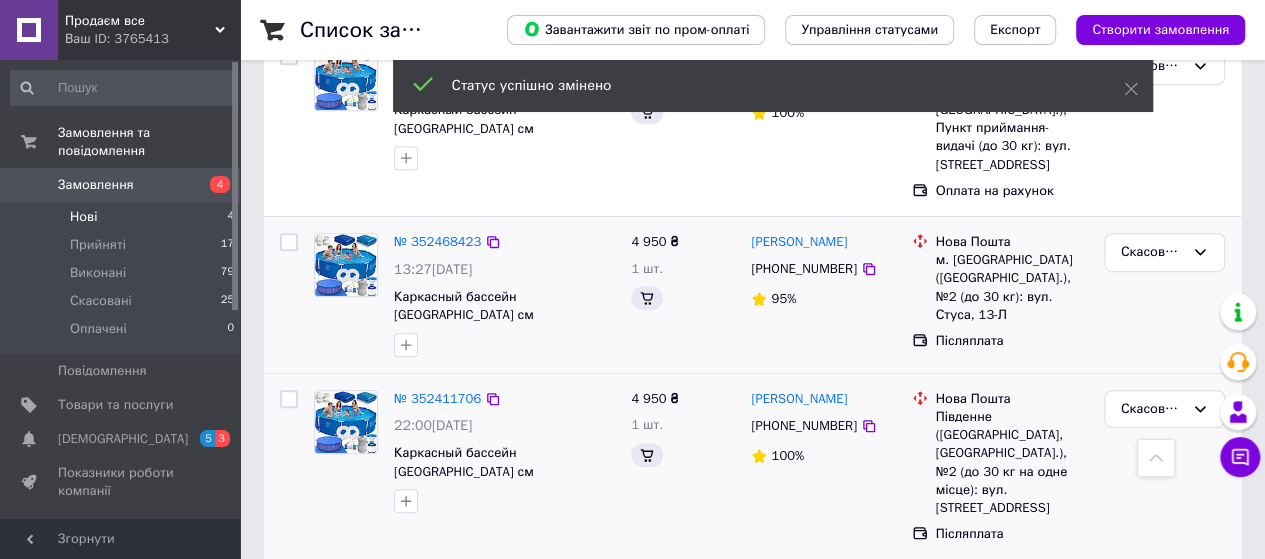 scroll, scrollTop: 548, scrollLeft: 0, axis: vertical 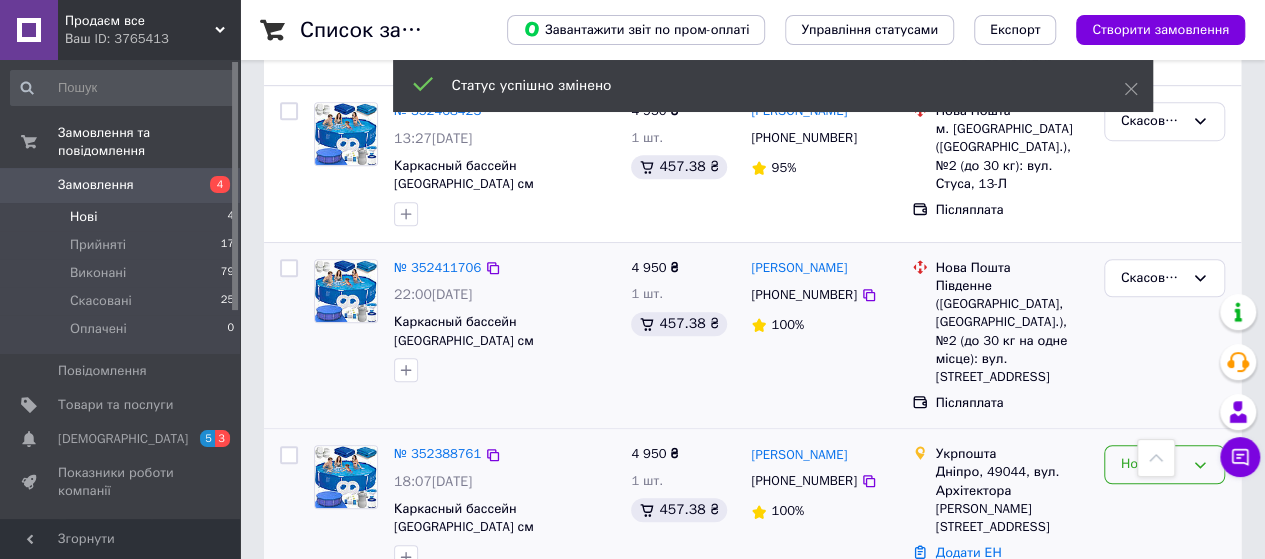 click on "Нове" at bounding box center [1152, 464] 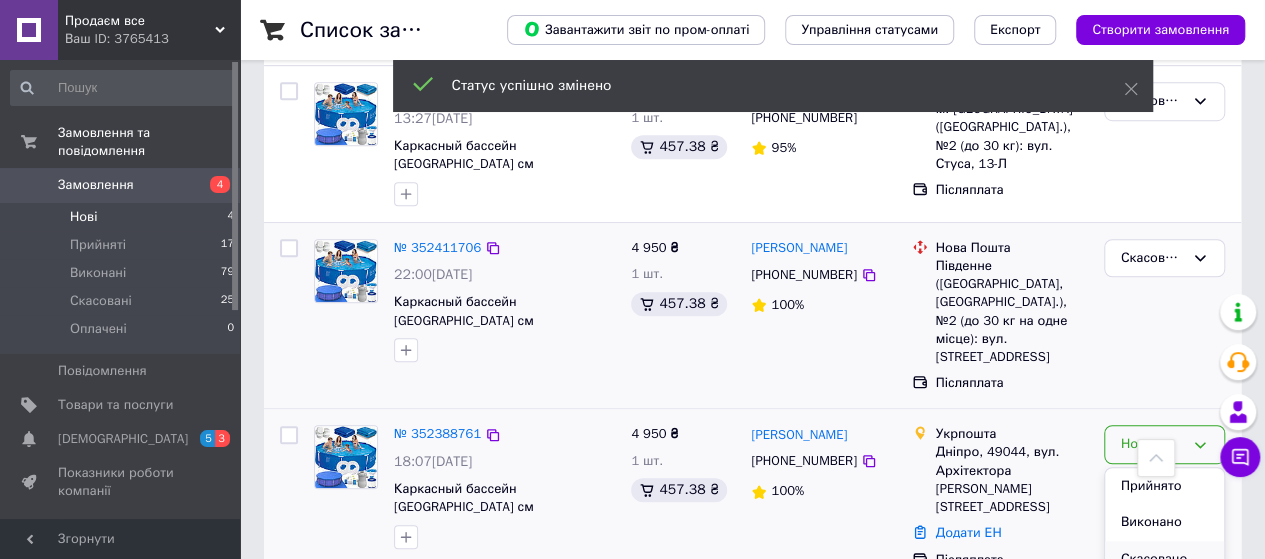 click on "Скасовано" at bounding box center (1164, 559) 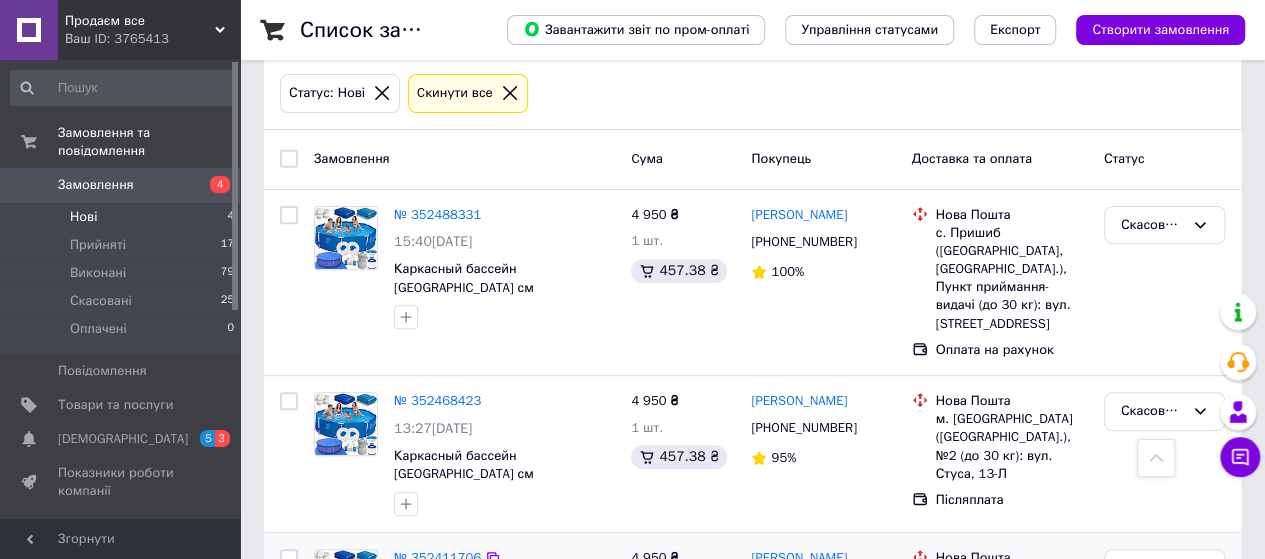 scroll, scrollTop: 254, scrollLeft: 0, axis: vertical 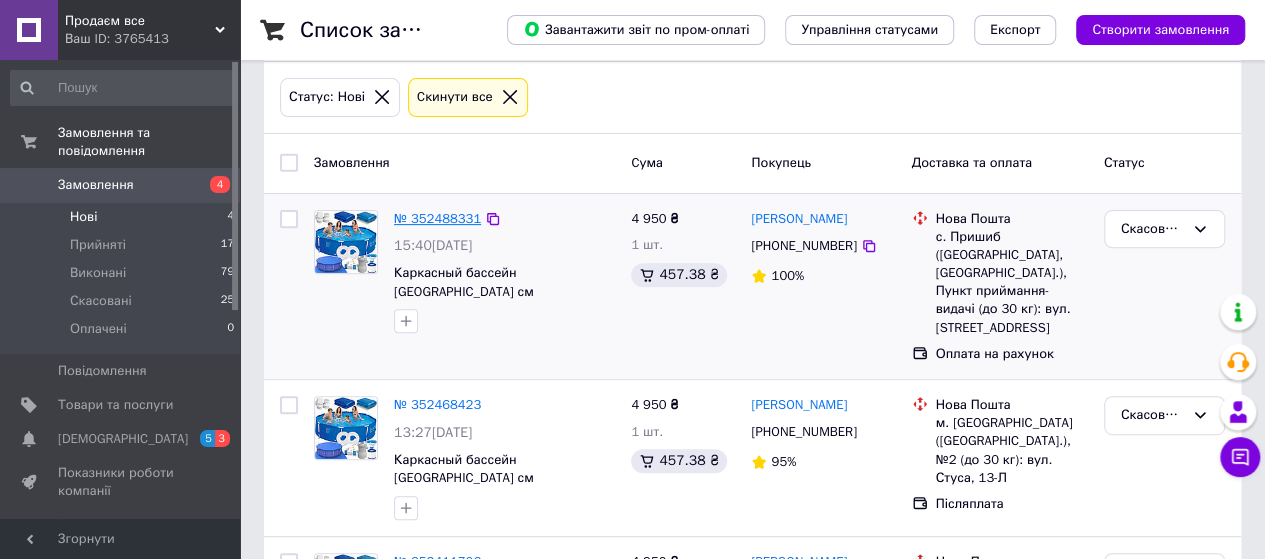 click on "№ 352488331" at bounding box center [437, 218] 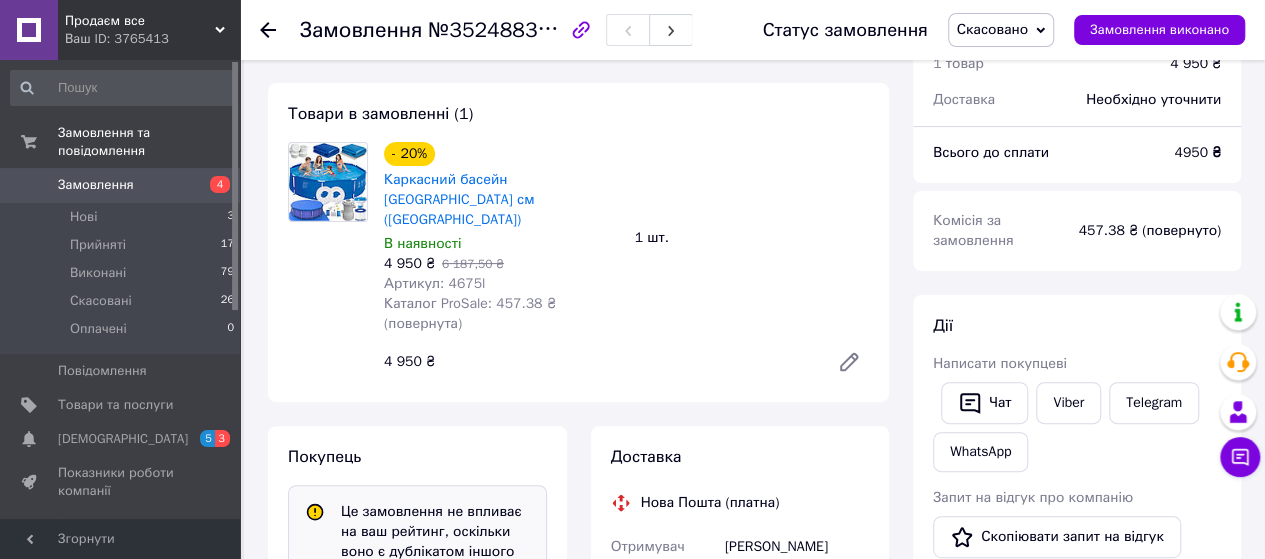 scroll, scrollTop: 129, scrollLeft: 0, axis: vertical 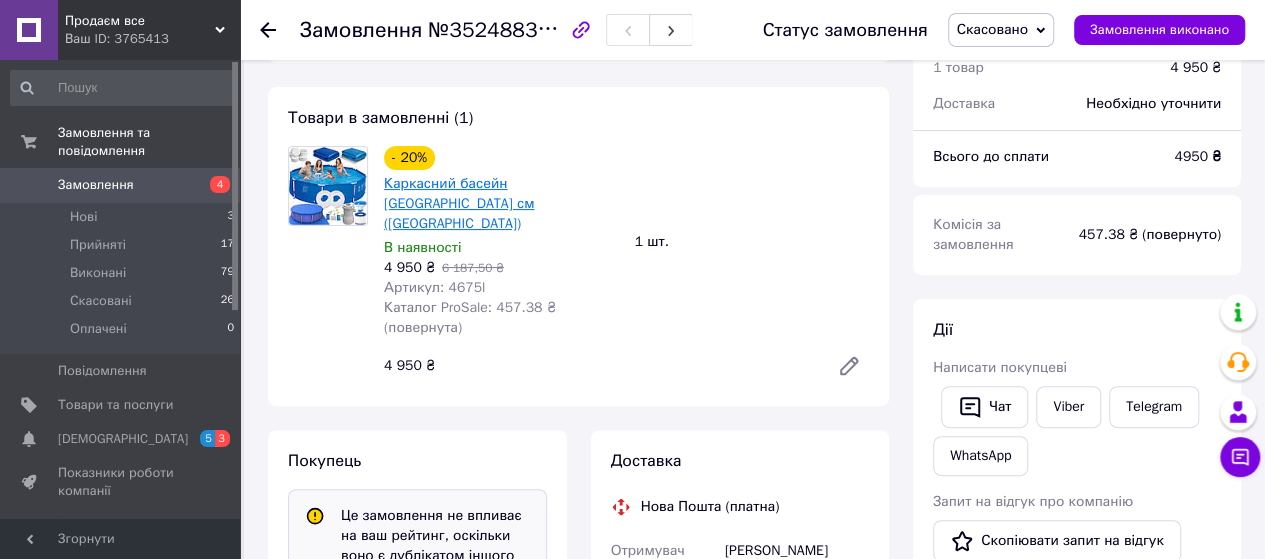click on "Каркасний басейн [GEOGRAPHIC_DATA] см ([GEOGRAPHIC_DATA])" at bounding box center (459, 203) 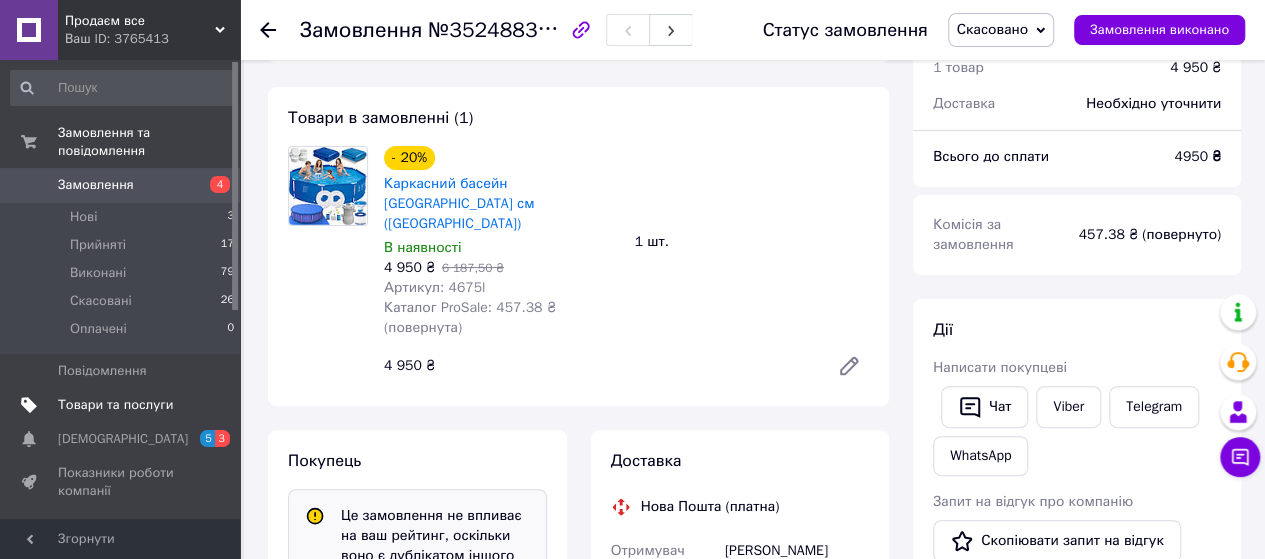 click on "Товари та послуги" at bounding box center [115, 405] 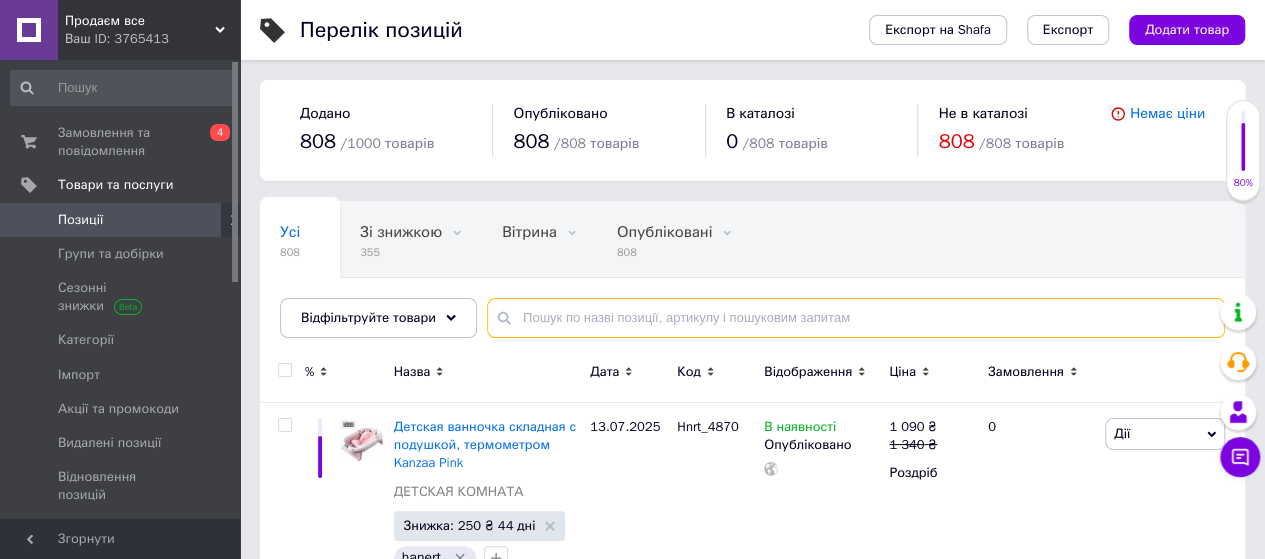 paste on "4675l" 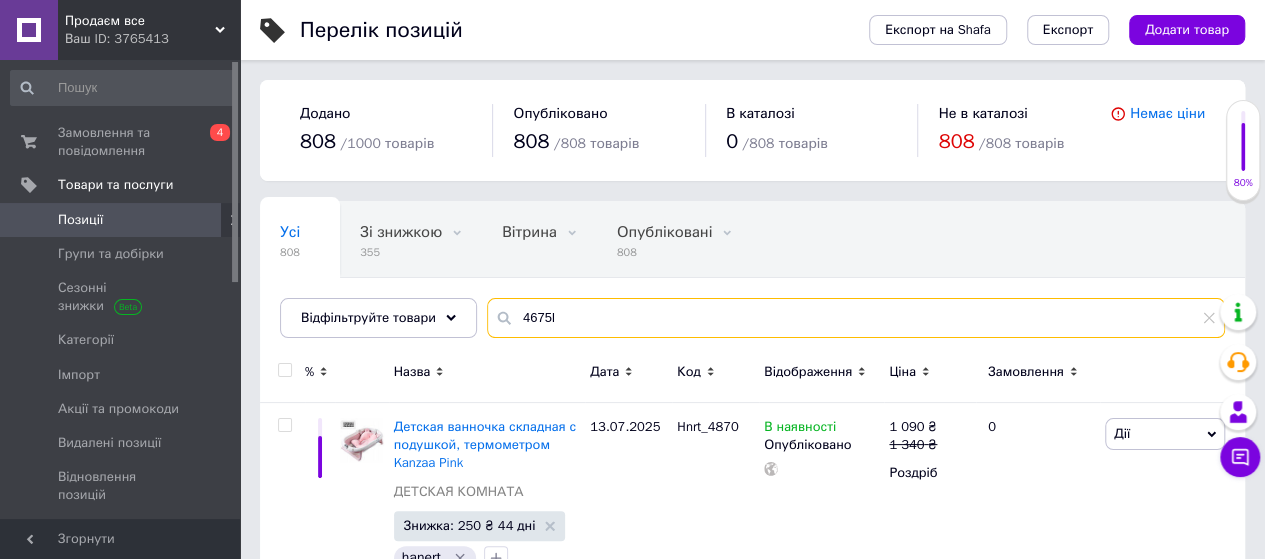 click on "4675l" at bounding box center [856, 318] 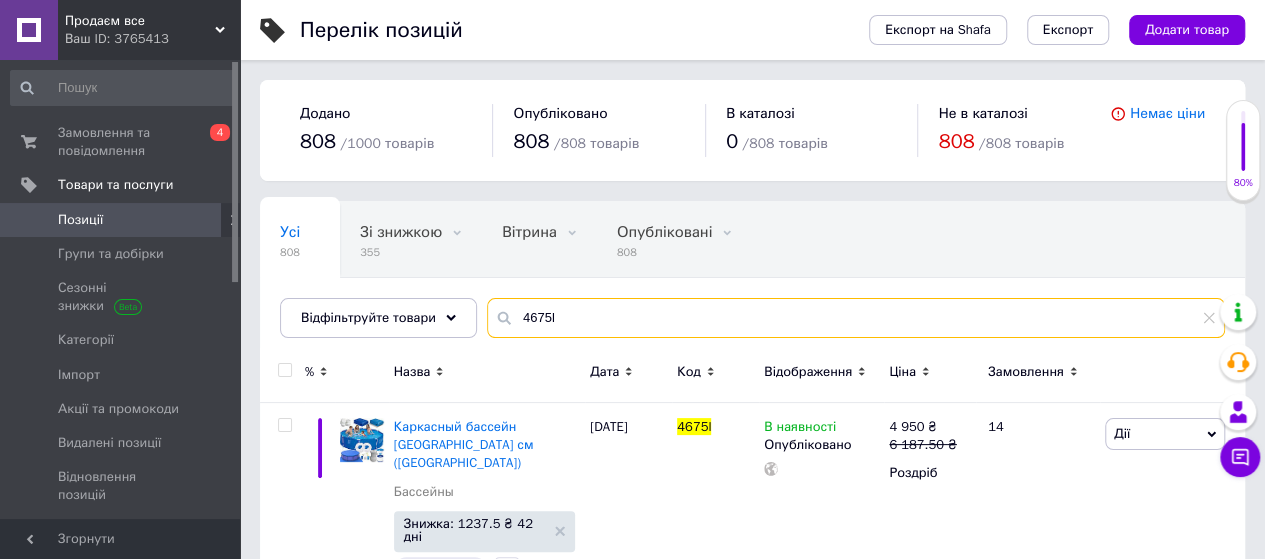 scroll, scrollTop: 36, scrollLeft: 0, axis: vertical 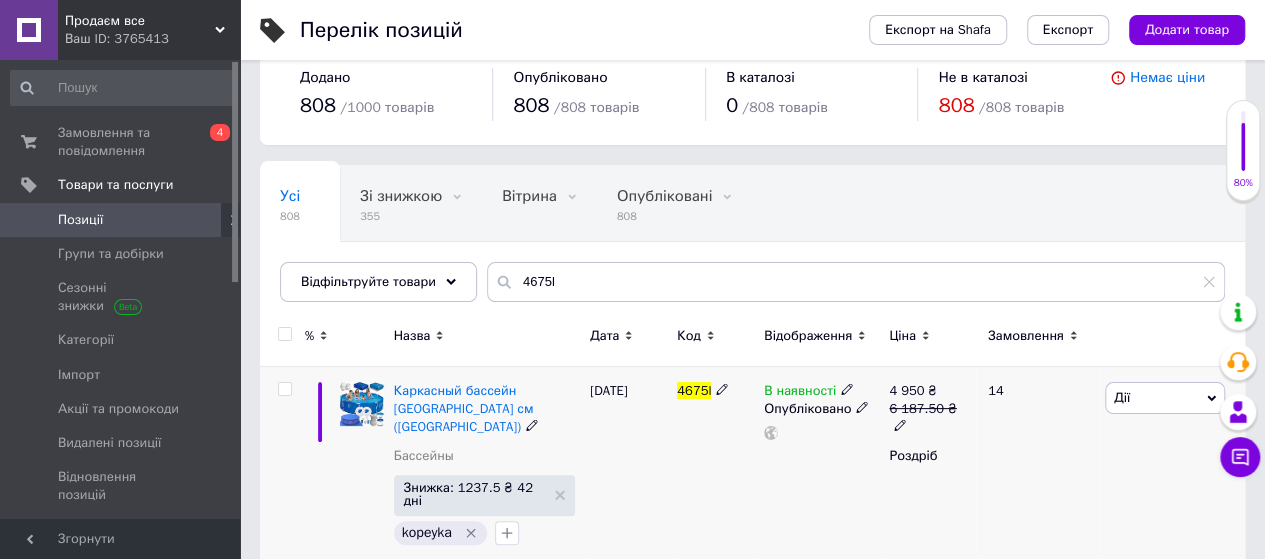 click on "Дії" at bounding box center [1165, 398] 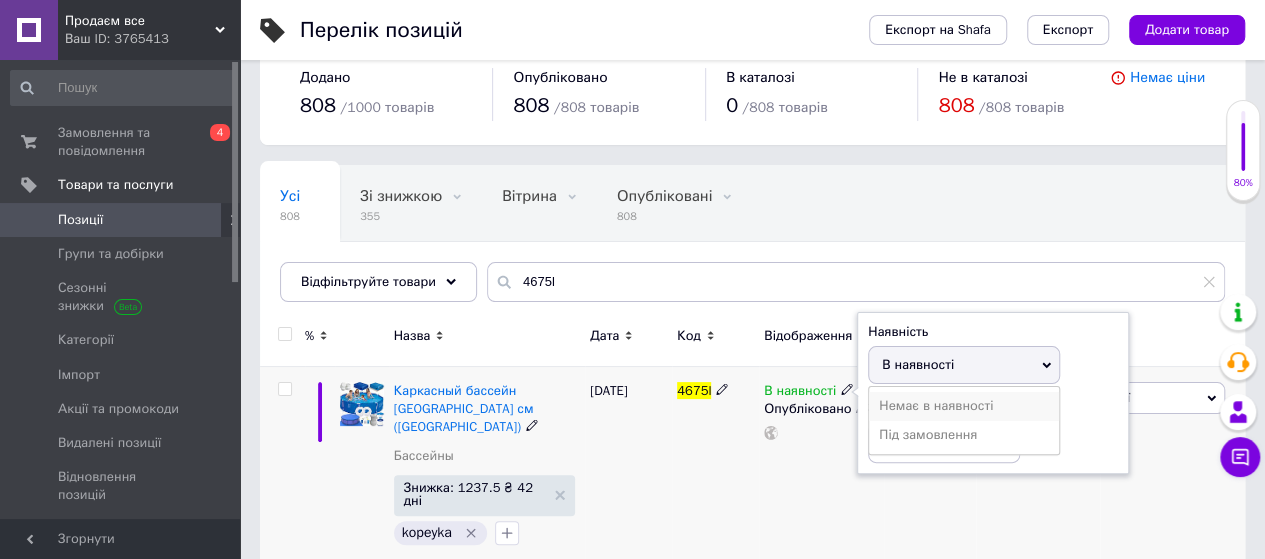 click on "Немає в наявності" at bounding box center [964, 406] 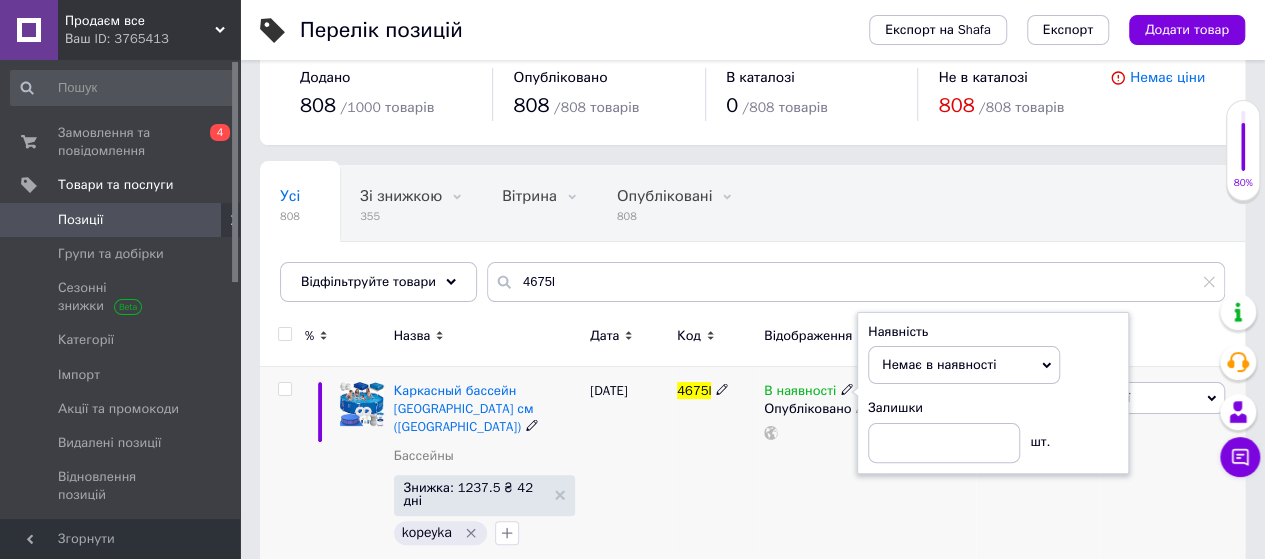click on "4 950   ₴ 6 187.50   ₴ Роздріб" at bounding box center [930, 468] 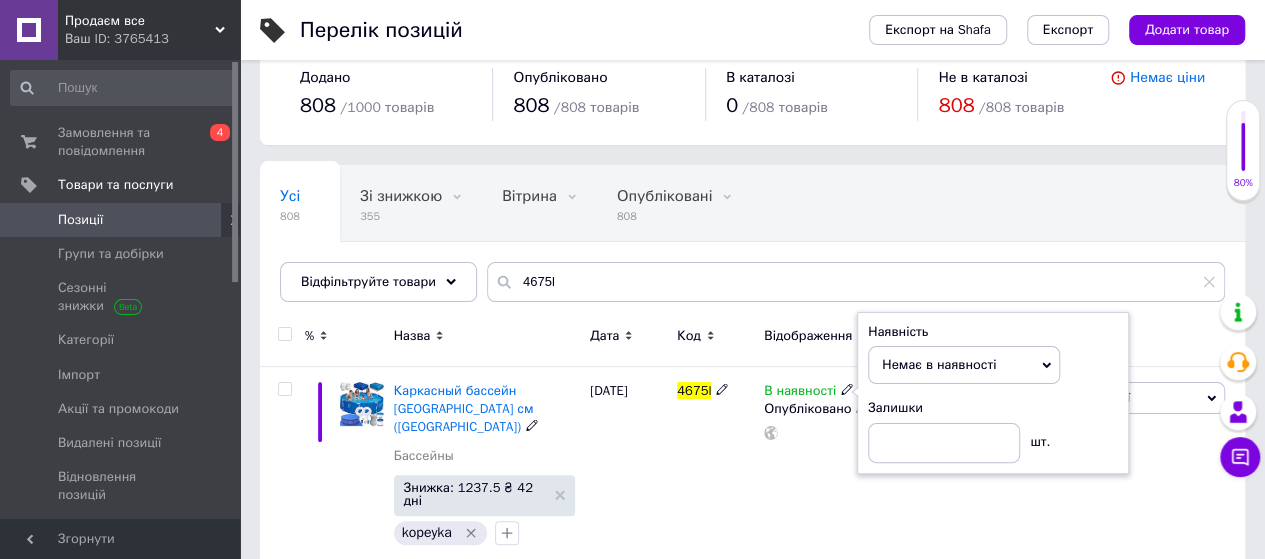 click on "В наявності Наявність Немає в наявності В наявності Під замовлення Залишки шт. Опубліковано" at bounding box center [821, 468] 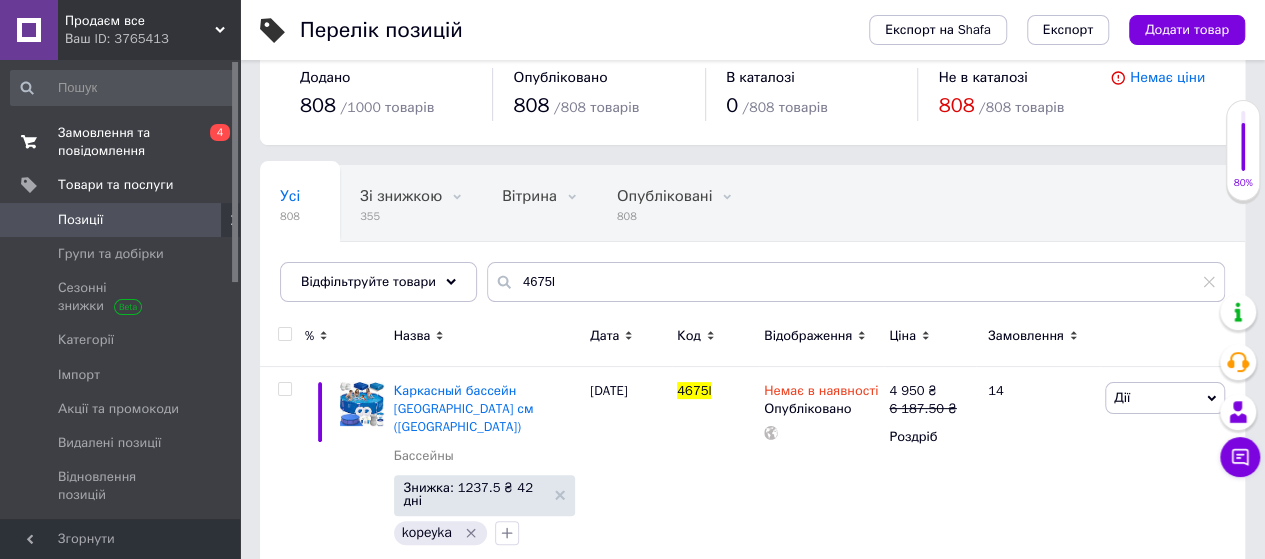 click on "Замовлення та повідомлення 0 4" at bounding box center [123, 142] 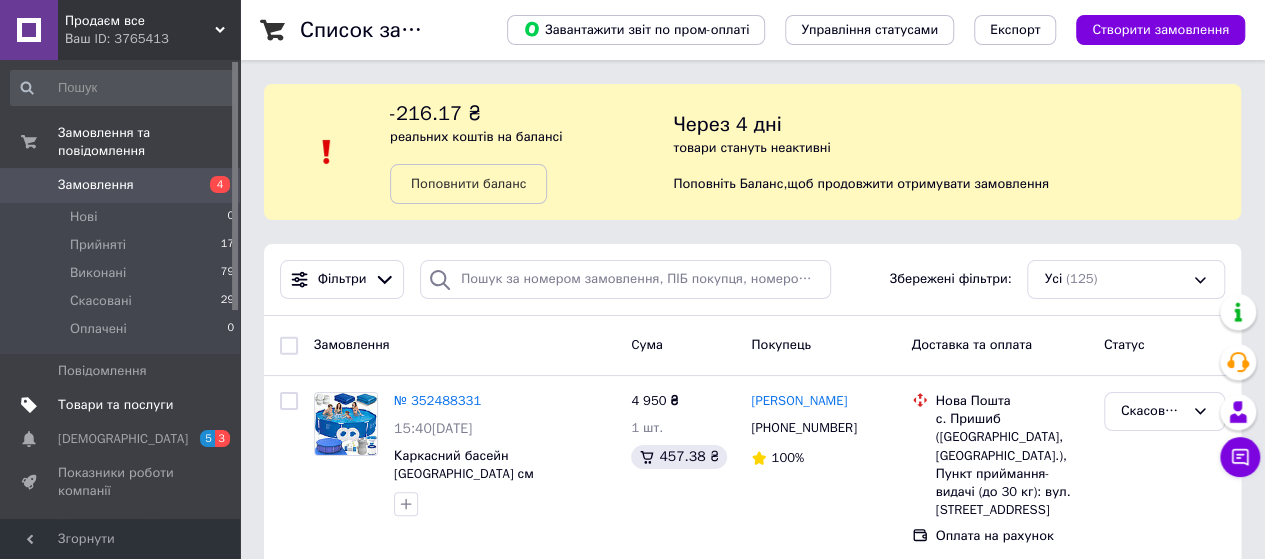 click on "Товари та послуги" at bounding box center (115, 405) 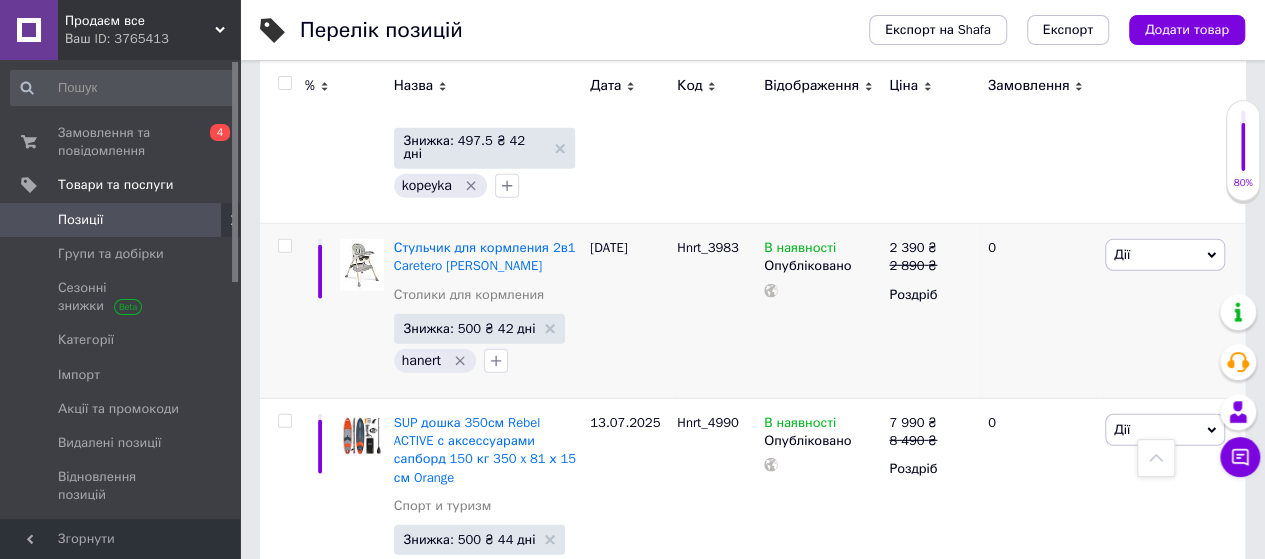 scroll, scrollTop: 2754, scrollLeft: 0, axis: vertical 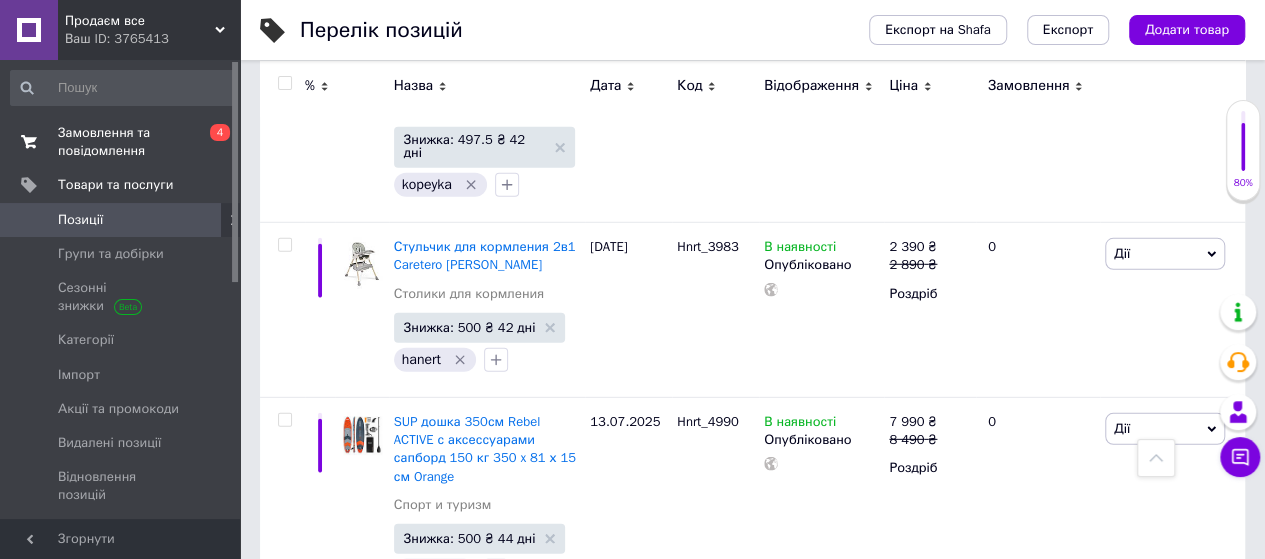 click on "Замовлення та повідомлення" at bounding box center (121, 142) 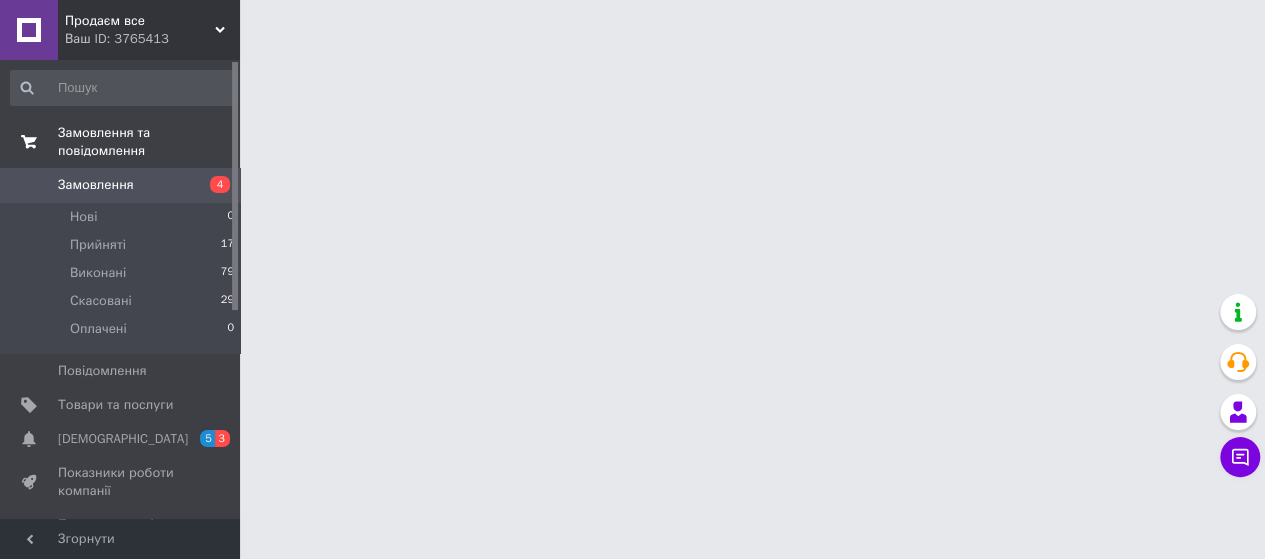 scroll, scrollTop: 0, scrollLeft: 0, axis: both 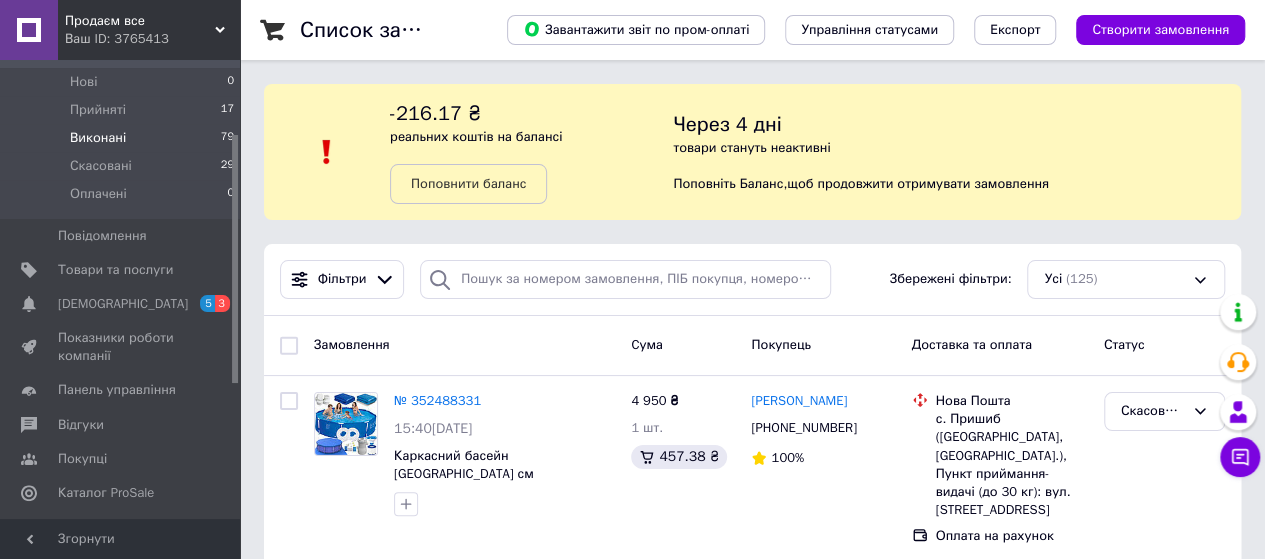 click on "Товари та послуги" at bounding box center [115, 270] 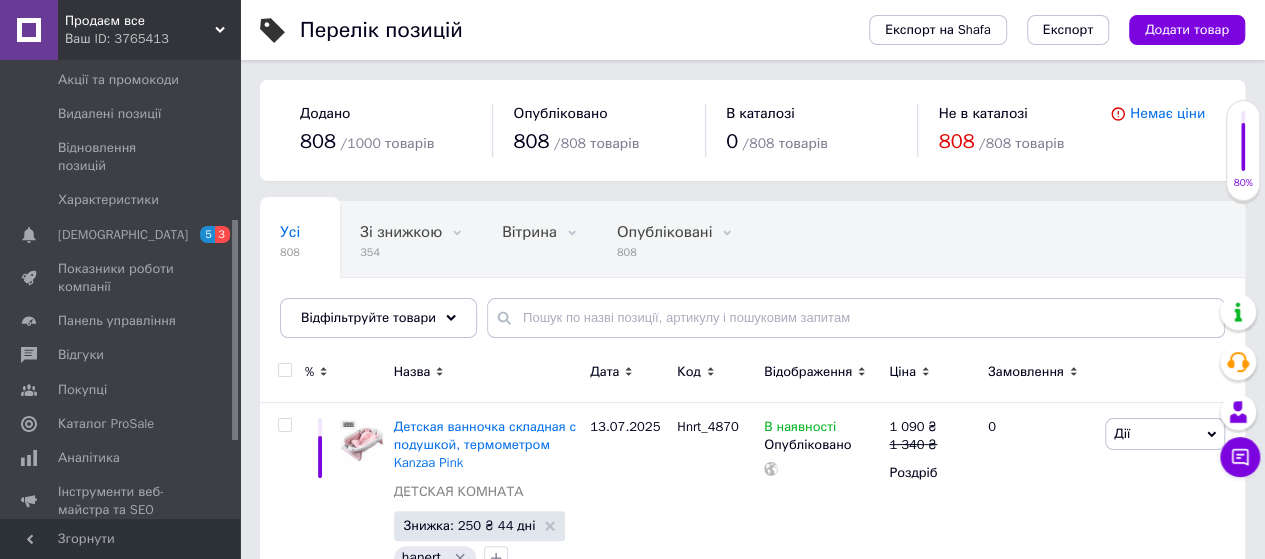 scroll, scrollTop: 331, scrollLeft: 0, axis: vertical 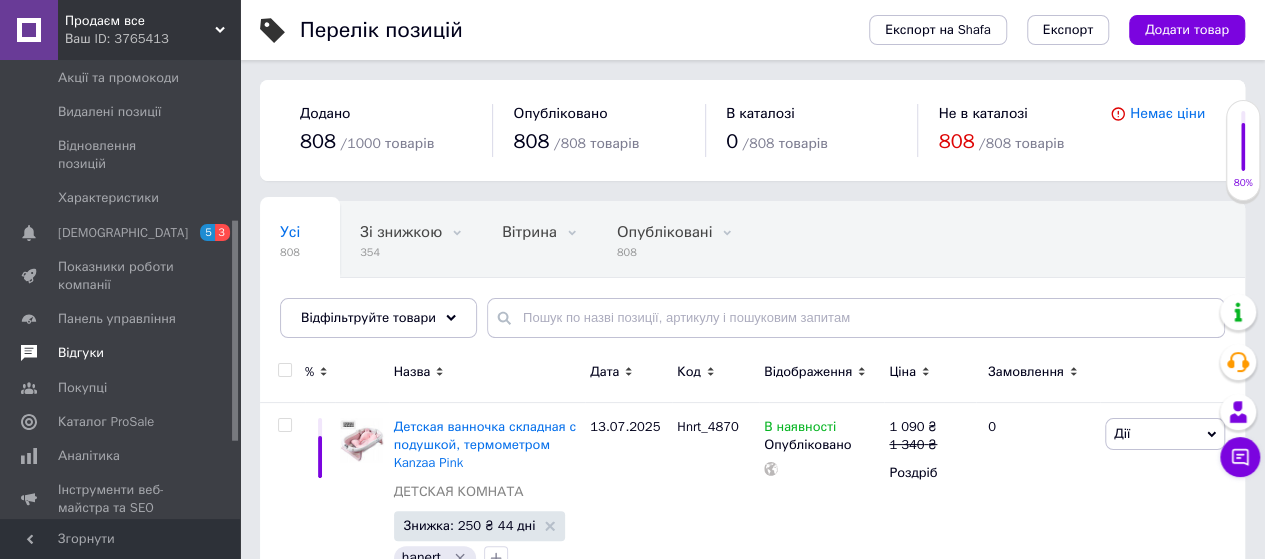 click on "Відгуки" at bounding box center [121, 353] 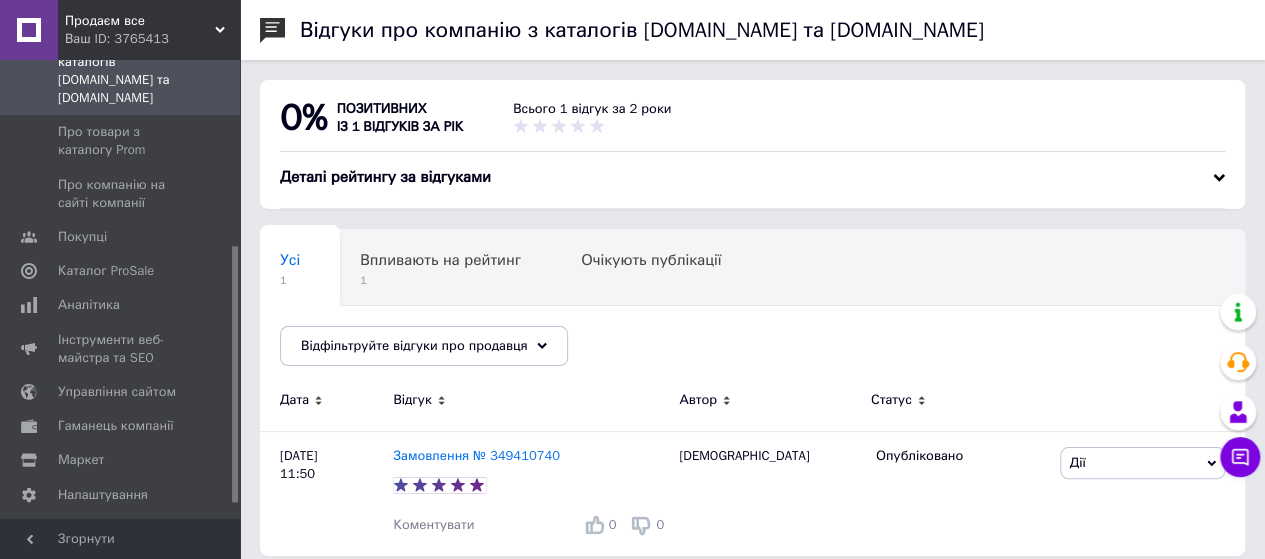 scroll, scrollTop: 358, scrollLeft: 0, axis: vertical 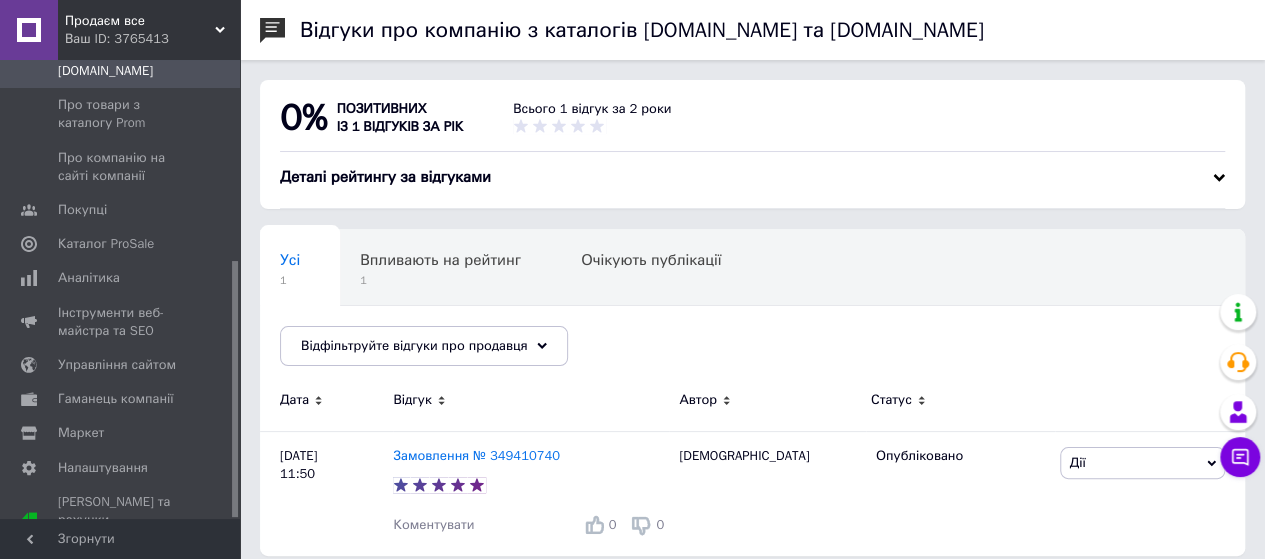 click on "Усі 1" at bounding box center [300, 268] 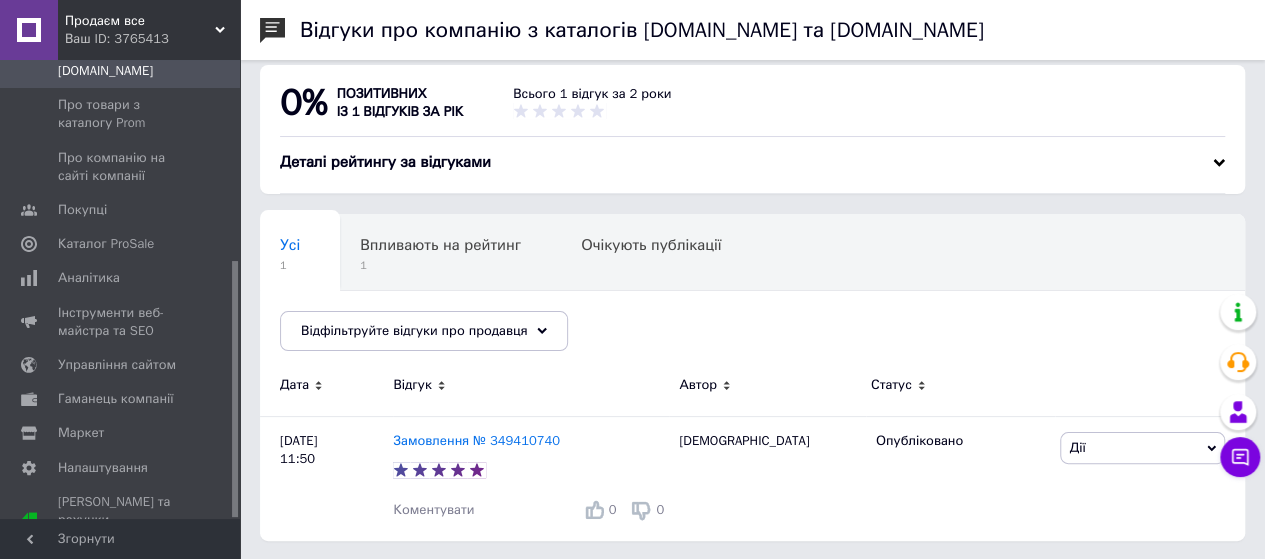 click on "Деталі рейтингу за відгуками" at bounding box center [385, 162] 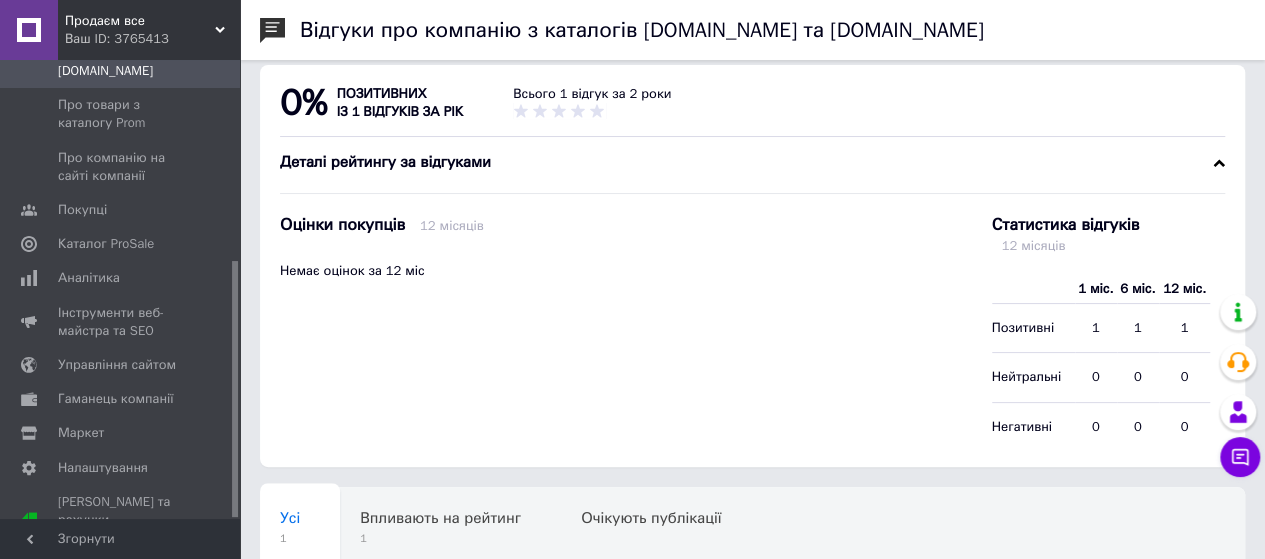 click on "Деталі рейтингу за відгуками" at bounding box center (385, 162) 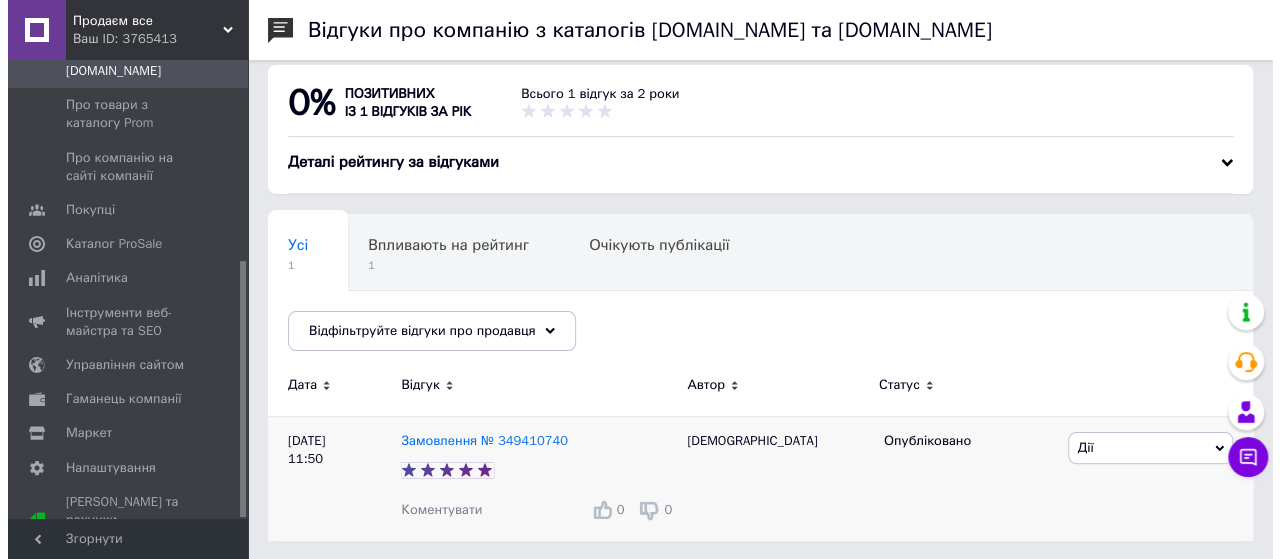 scroll, scrollTop: 0, scrollLeft: 0, axis: both 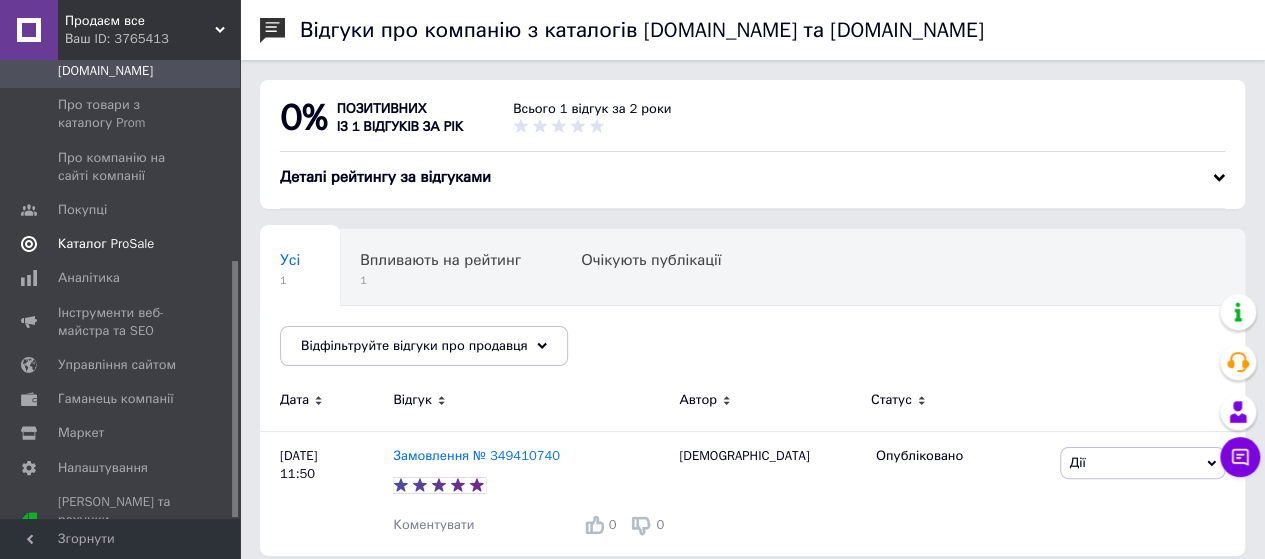 click on "Каталог ProSale" at bounding box center [106, 244] 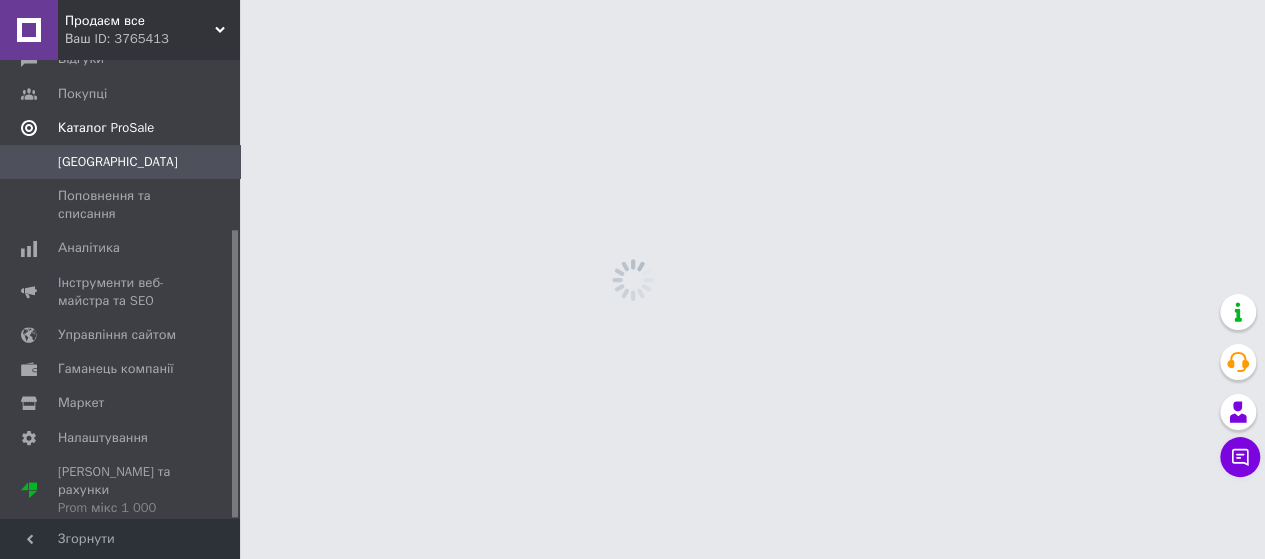 scroll, scrollTop: 269, scrollLeft: 0, axis: vertical 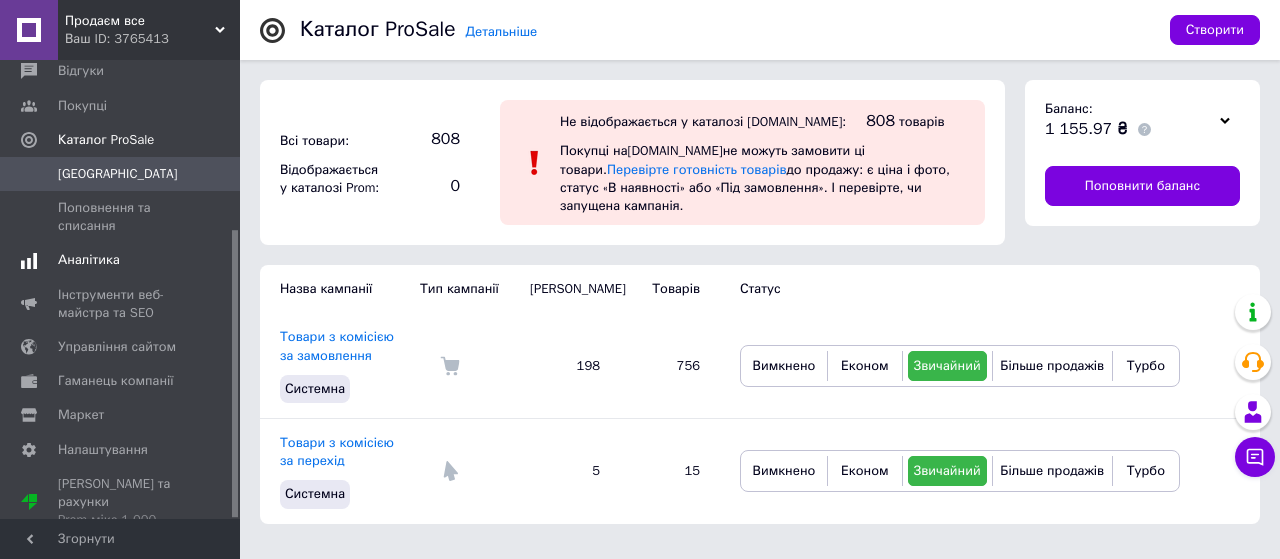 click on "Аналітика" at bounding box center [123, 260] 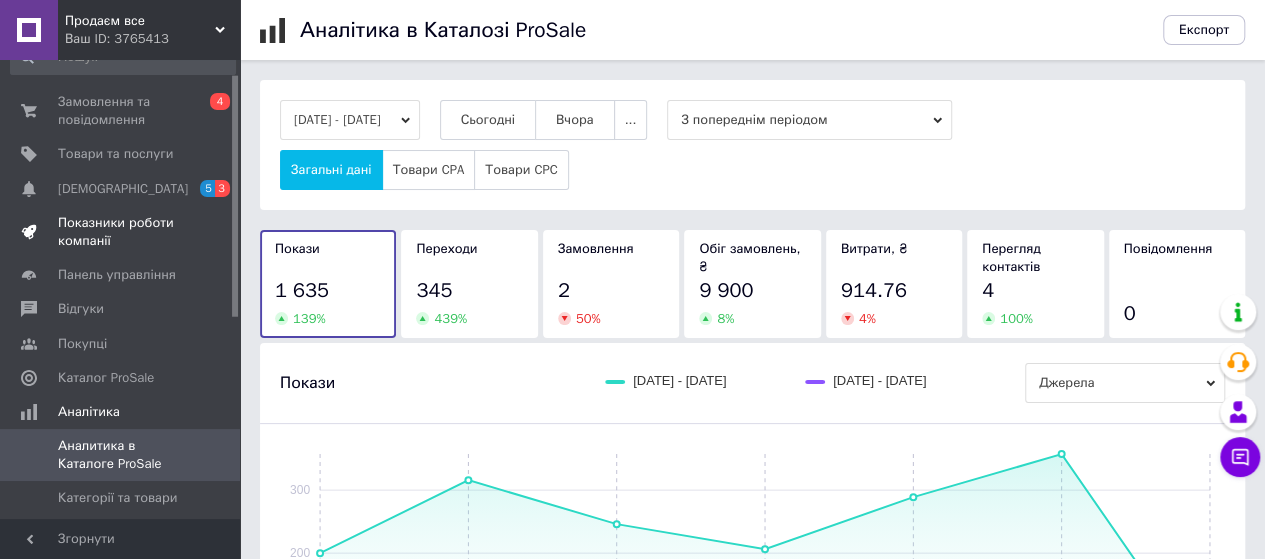 scroll, scrollTop: 25, scrollLeft: 0, axis: vertical 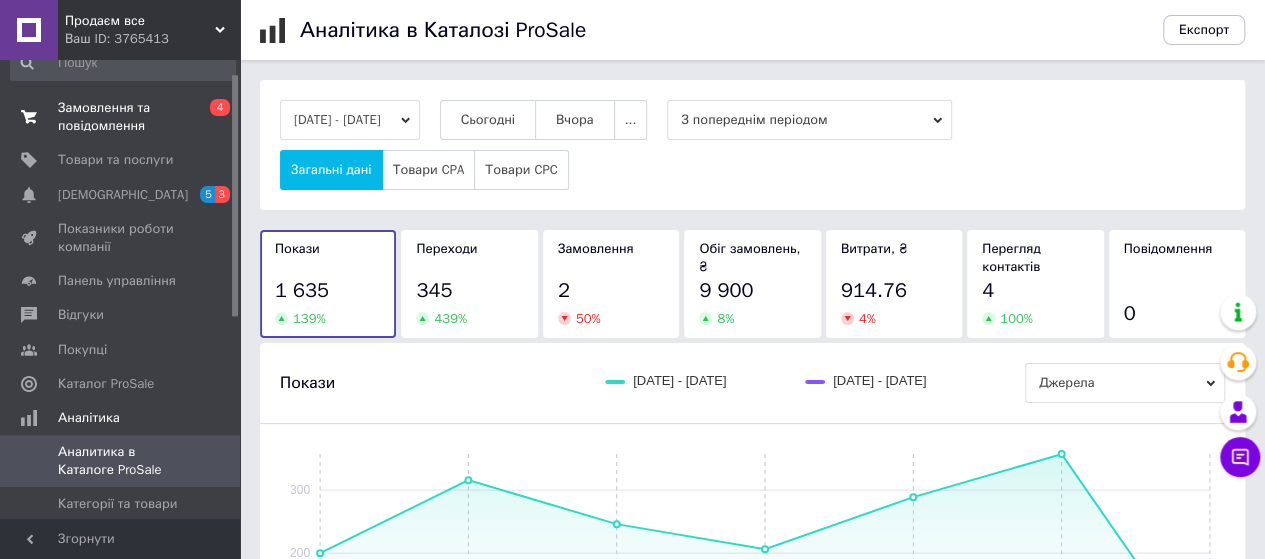 click on "Замовлення та повідомлення" at bounding box center (121, 117) 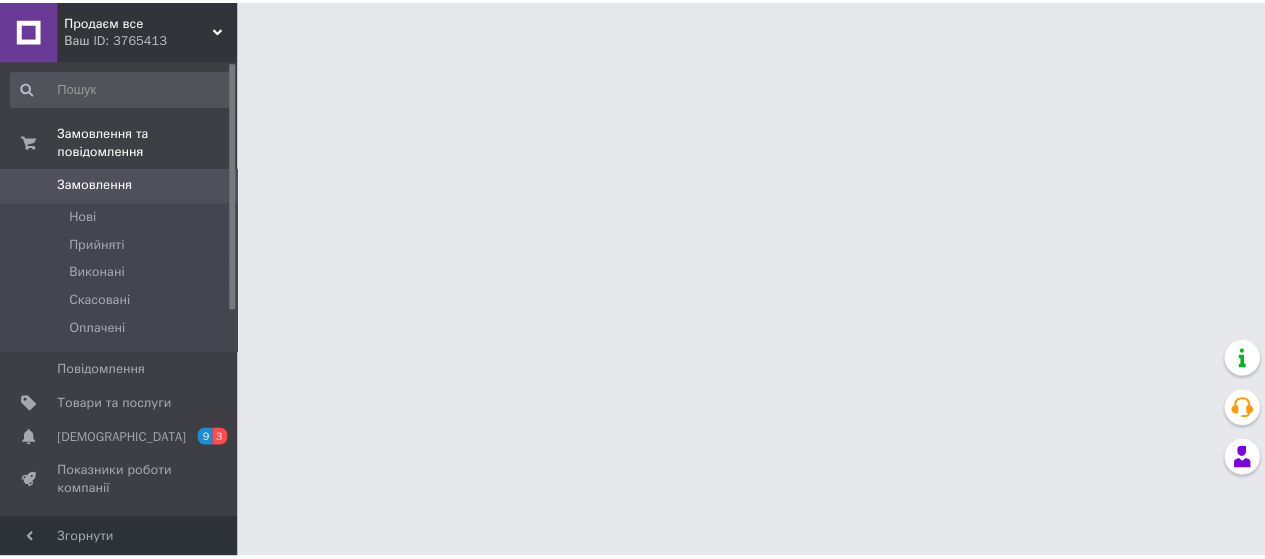 scroll, scrollTop: 0, scrollLeft: 0, axis: both 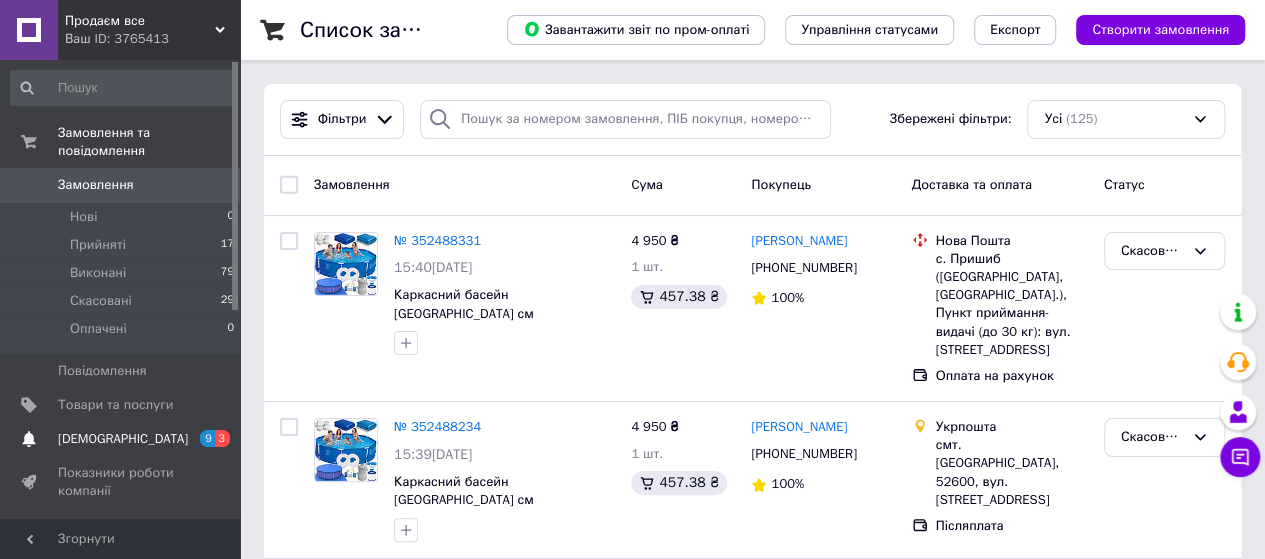 click on "[DEMOGRAPHIC_DATA]" at bounding box center [123, 439] 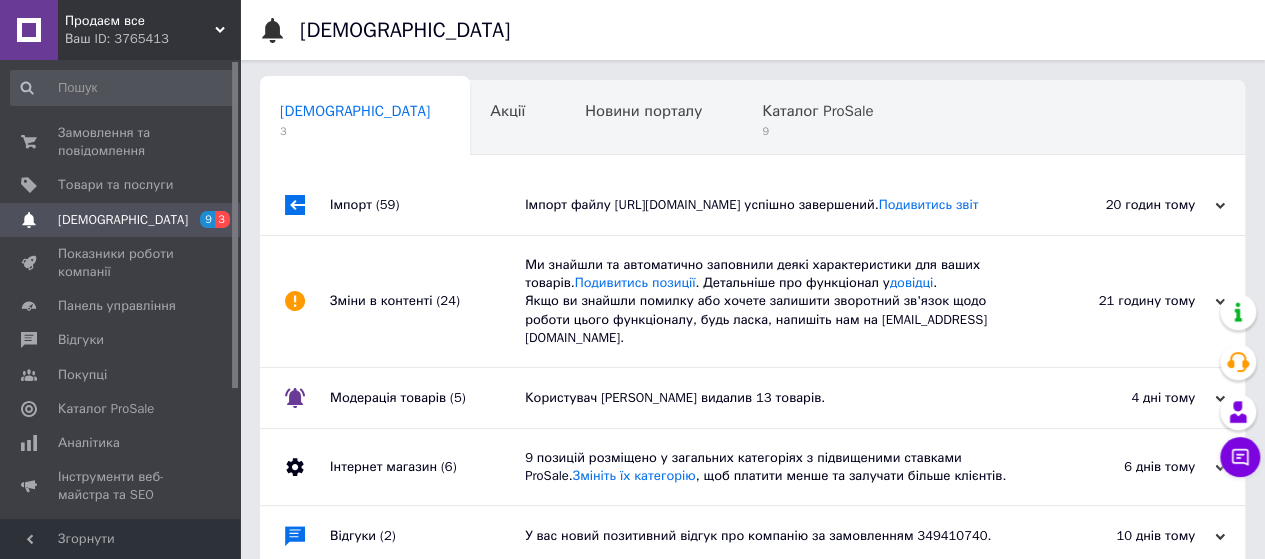 click on "Імпорт   (59)" at bounding box center [427, 205] 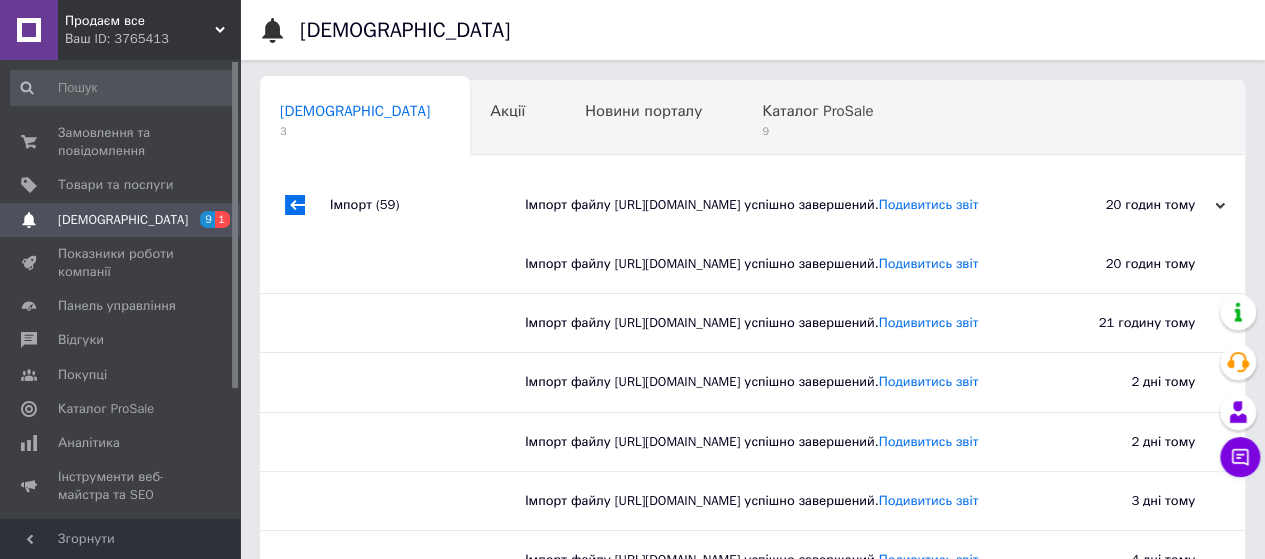 click on "Імпорт   (59)" at bounding box center [427, 205] 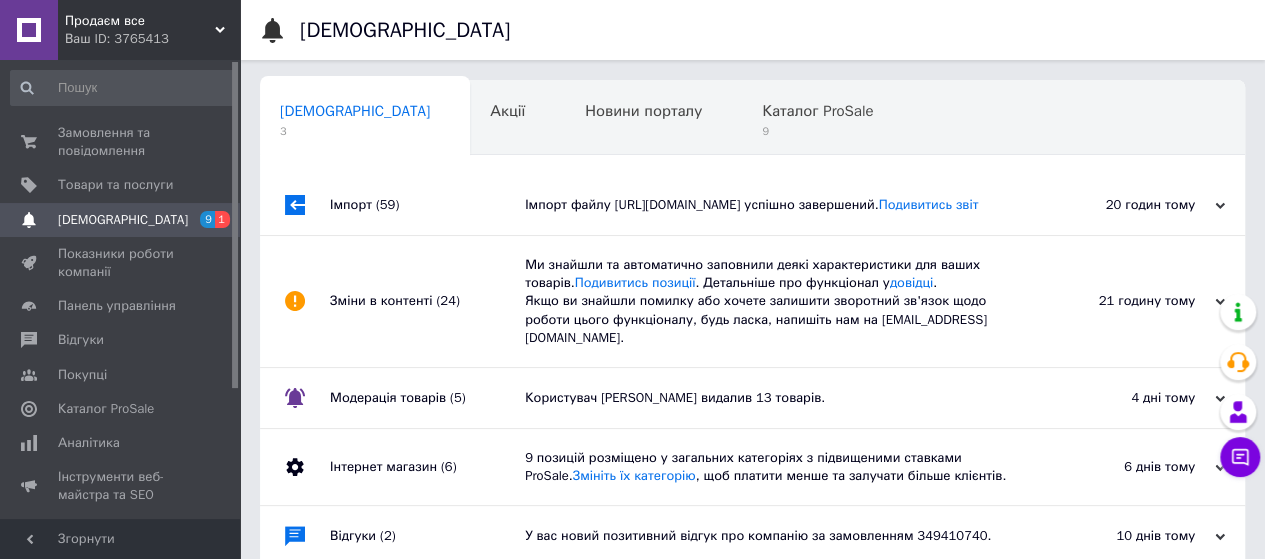 click on "Зміни в контенті   (24)" at bounding box center (427, 301) 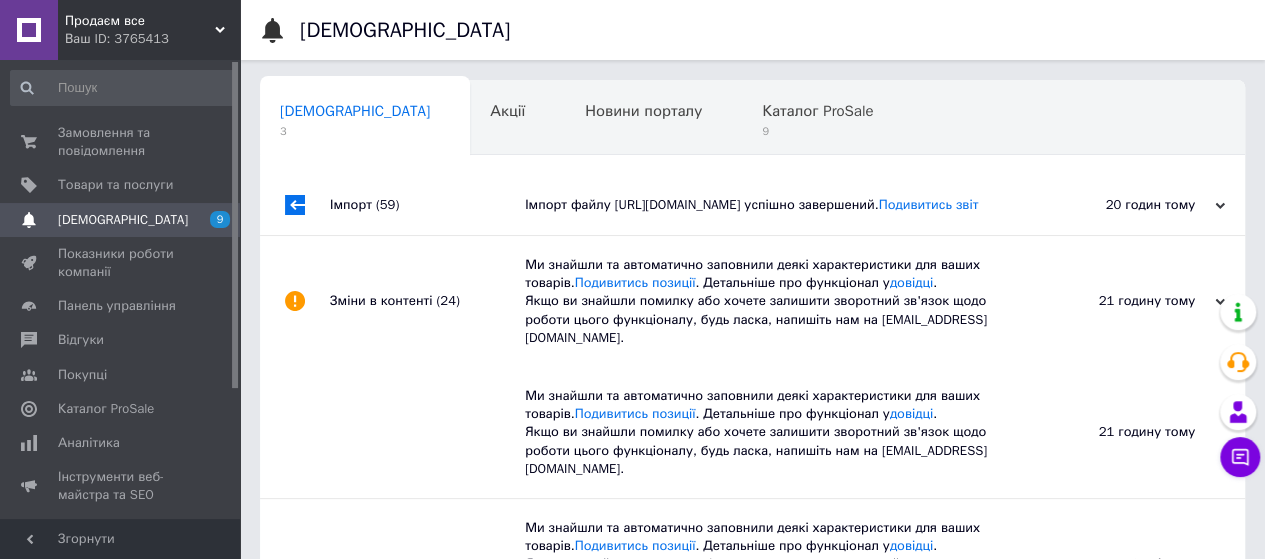 click on "Зміни в контенті   (24)" at bounding box center [427, 301] 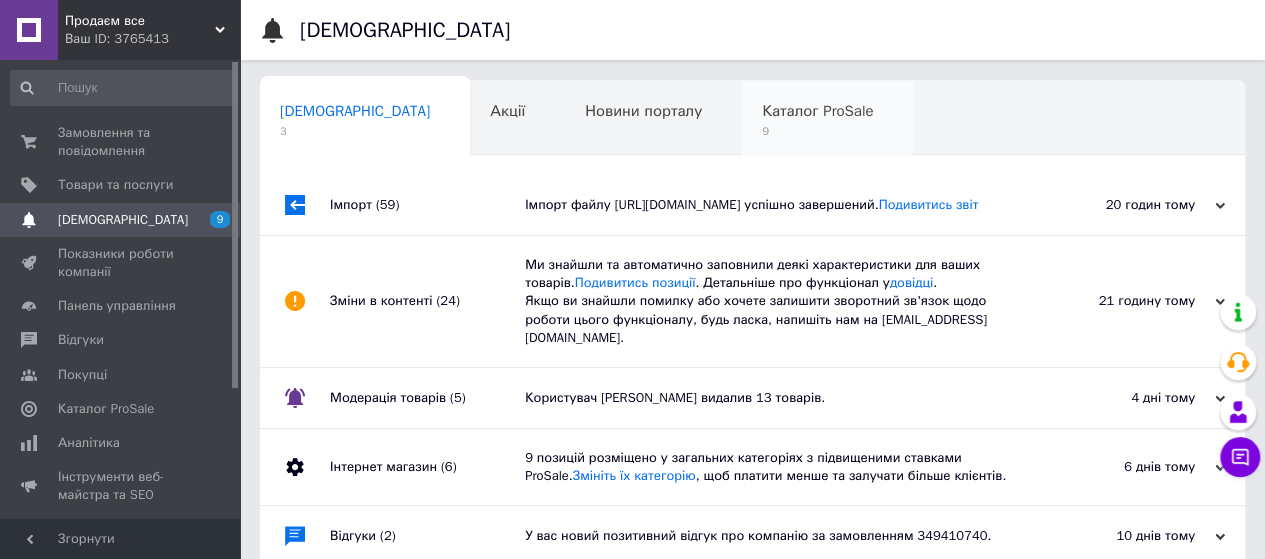 click on "Каталог ProSale" at bounding box center [817, 111] 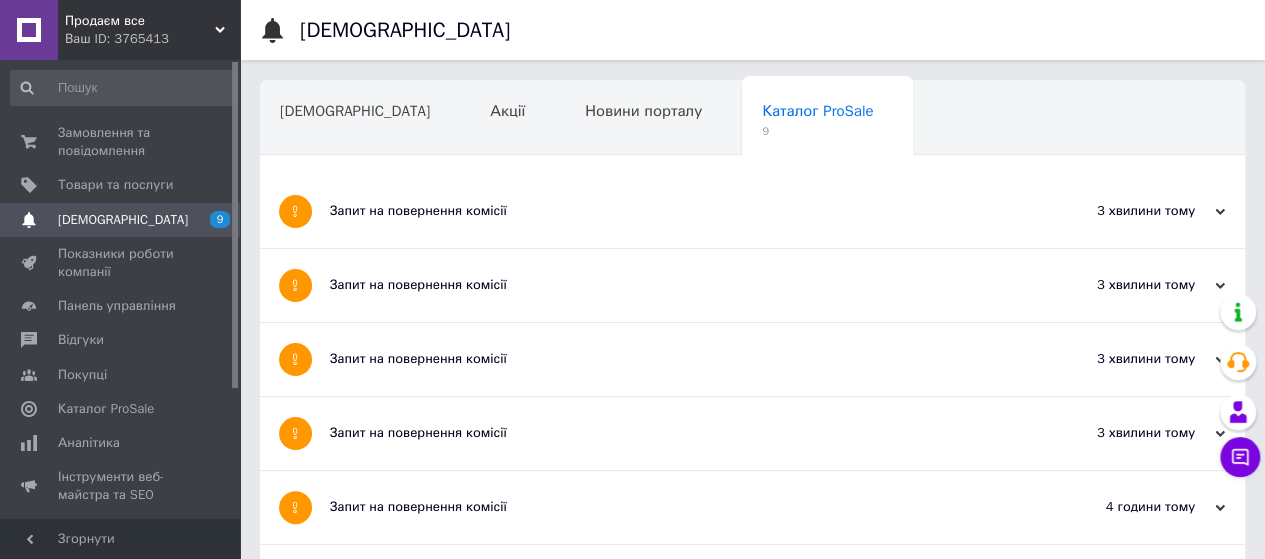 click on "Запит на повернення комісії" at bounding box center (677, 211) 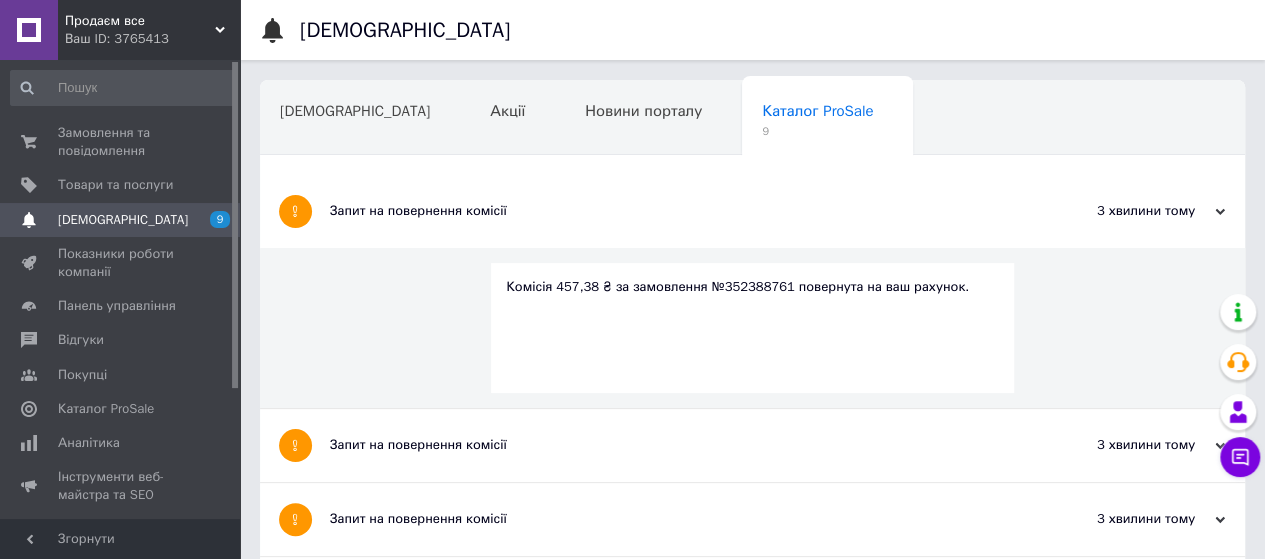 click on "Запит на повернення комісії" at bounding box center (677, 211) 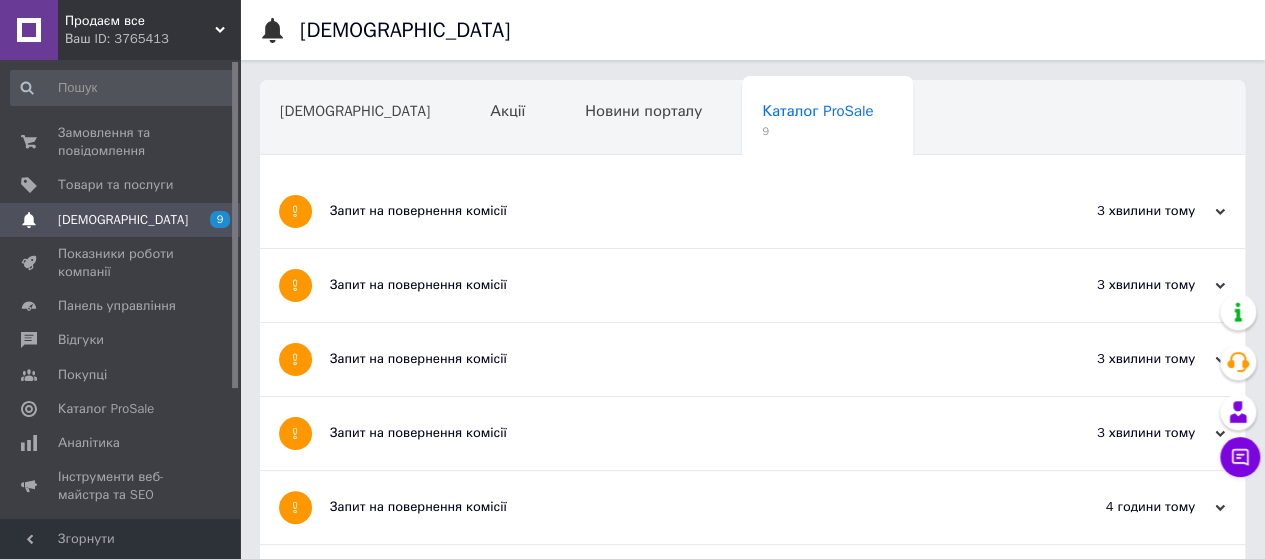 click on "Запит на повернення комісії" at bounding box center (677, 285) 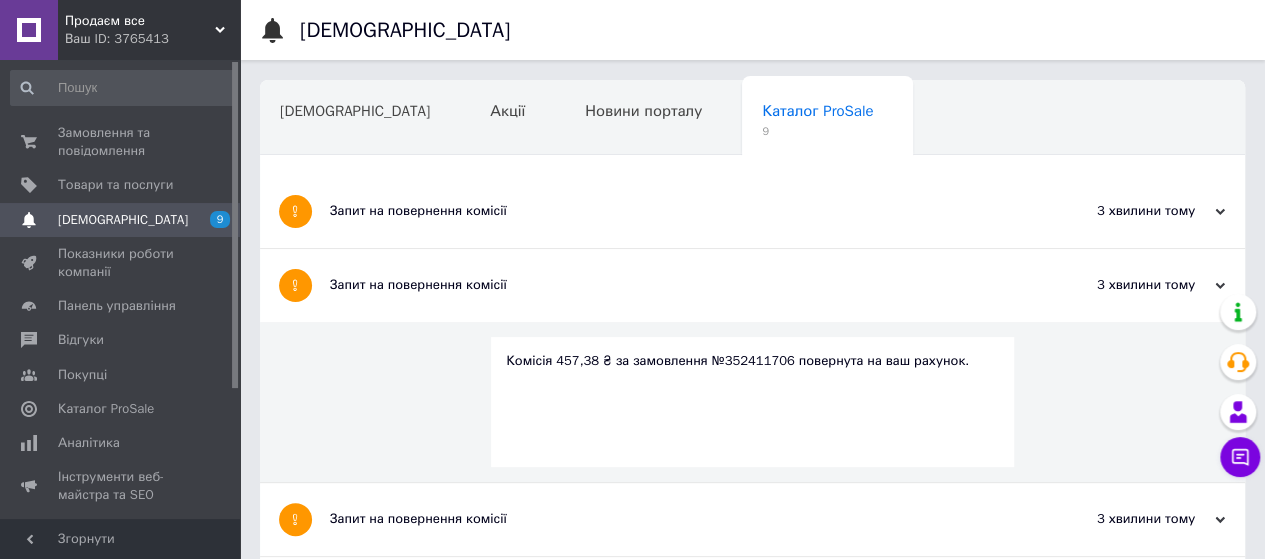 click on "Запит на повернення комісії" at bounding box center (677, 285) 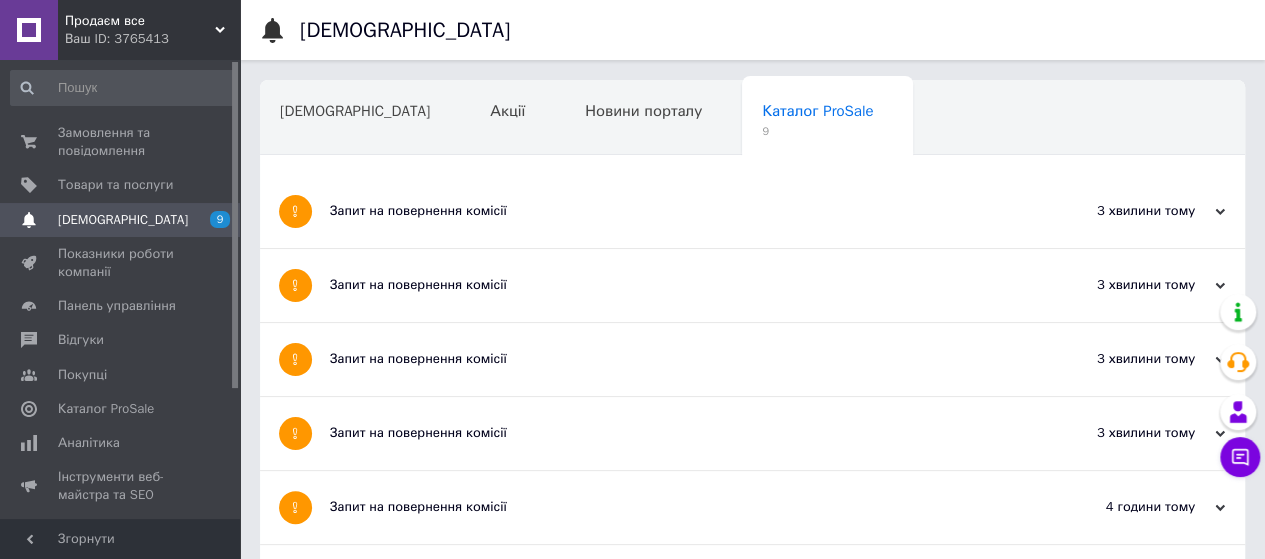 click on "Запит на повернення комісії" at bounding box center [677, 359] 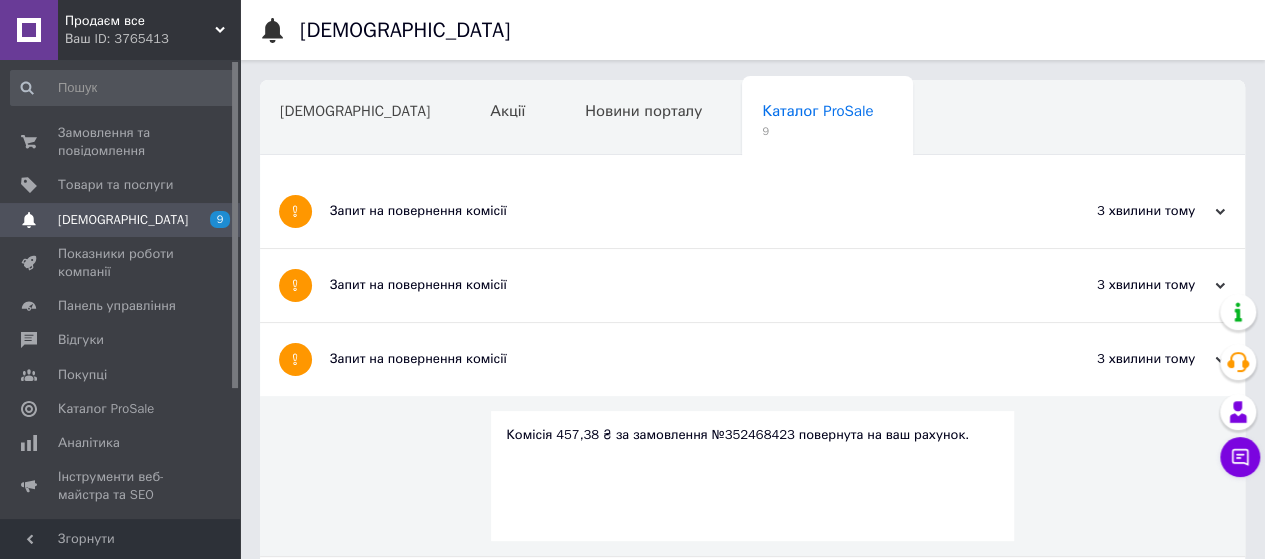 click on "Запит на повернення комісії" at bounding box center [677, 359] 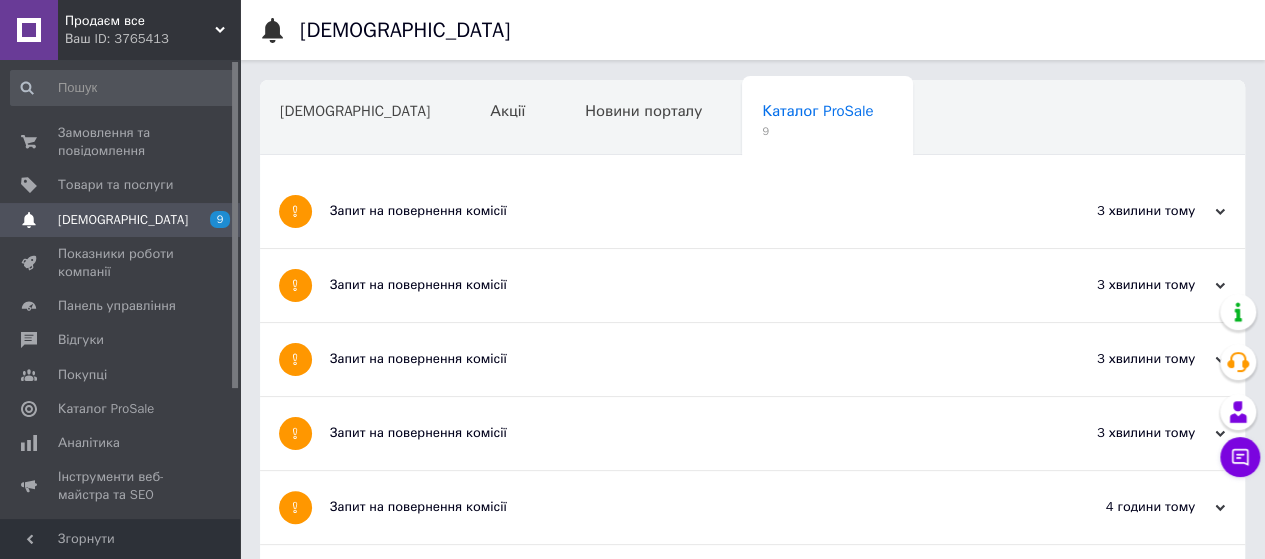 click on "Запит на повернення комісії" at bounding box center (677, 433) 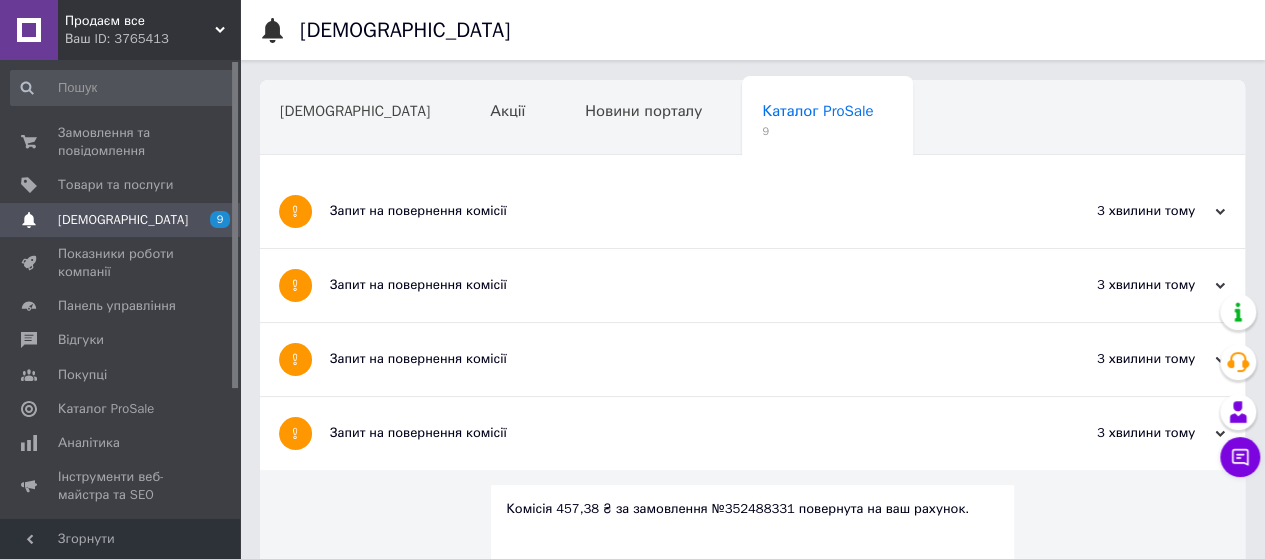 click on "Запит на повернення комісії" at bounding box center [677, 433] 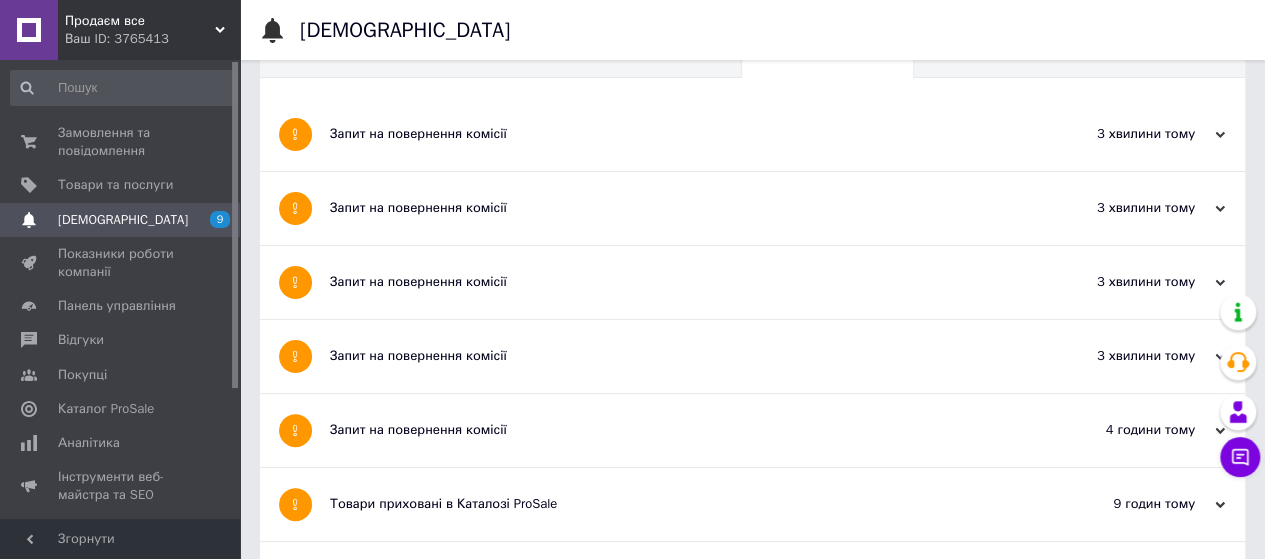 scroll, scrollTop: 80, scrollLeft: 0, axis: vertical 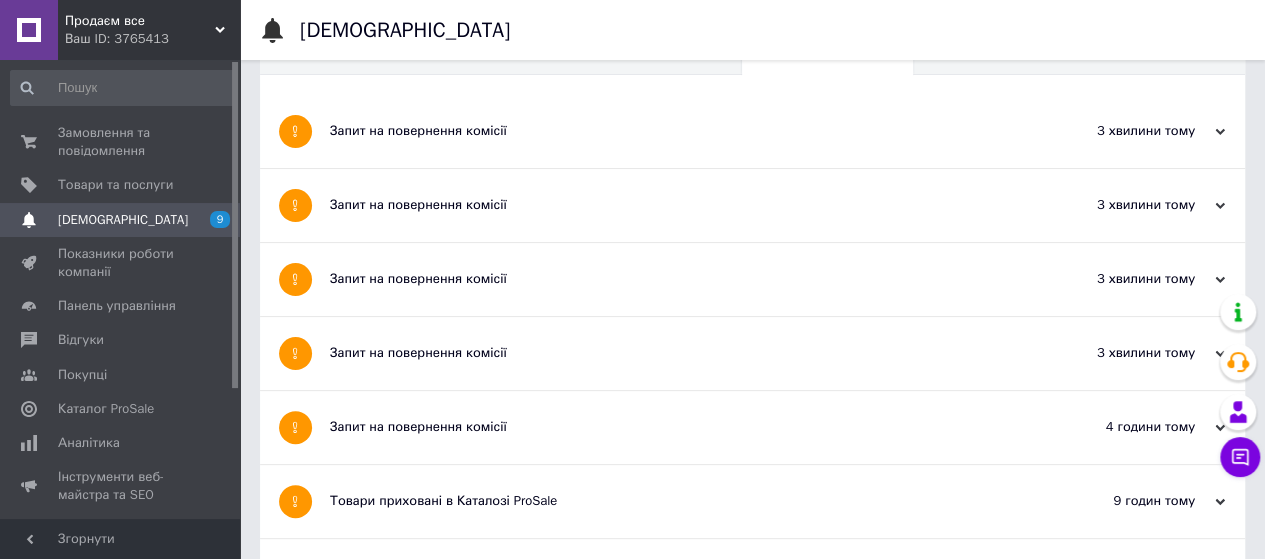 click on "Запит на повернення комісії" at bounding box center [677, 427] 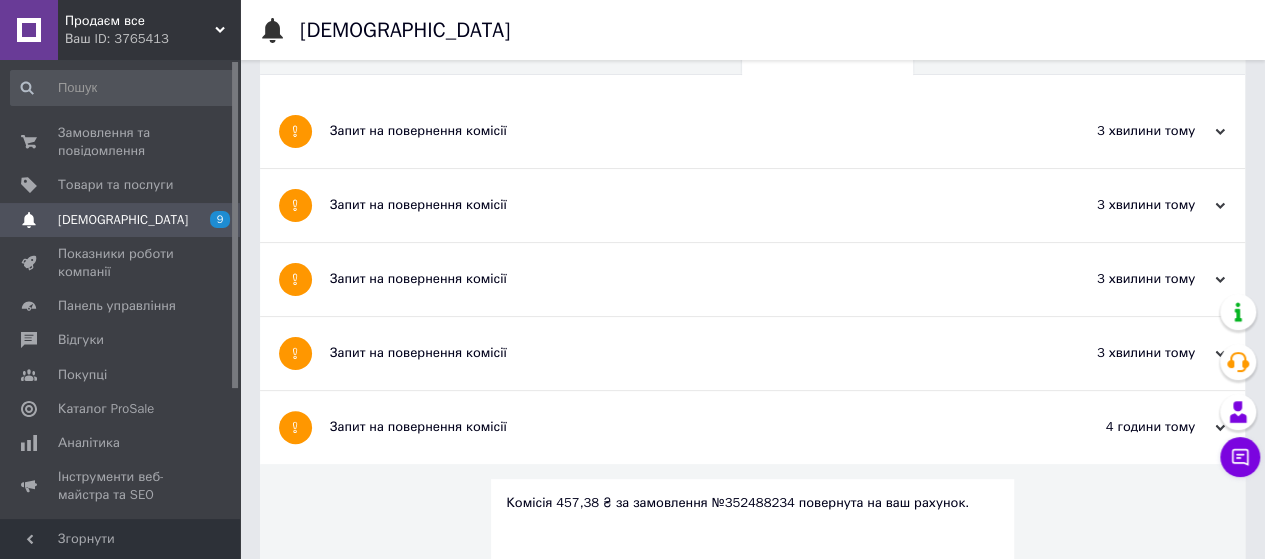 click on "Запит на повернення комісії" at bounding box center [677, 427] 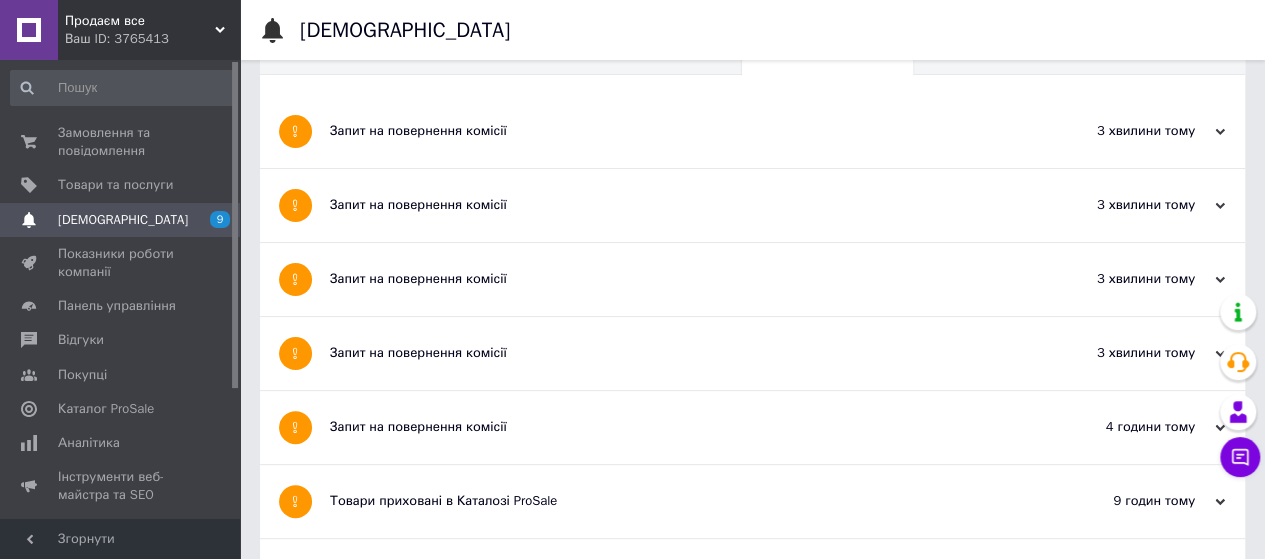 scroll, scrollTop: 212, scrollLeft: 0, axis: vertical 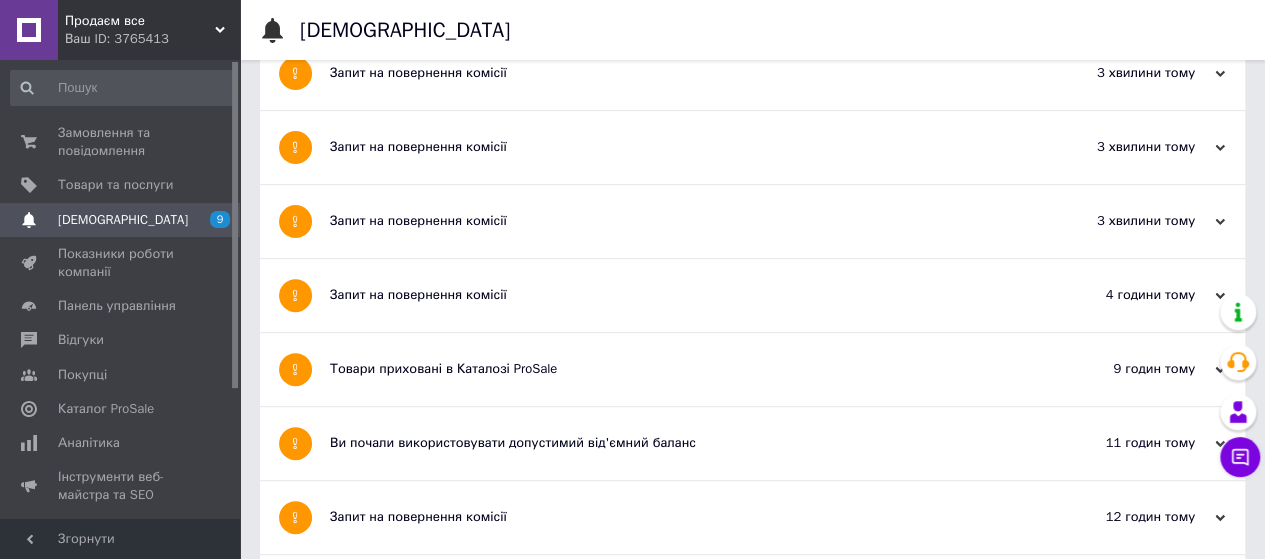 click on "Товари приховані в Каталозі ProSale" at bounding box center [677, 369] 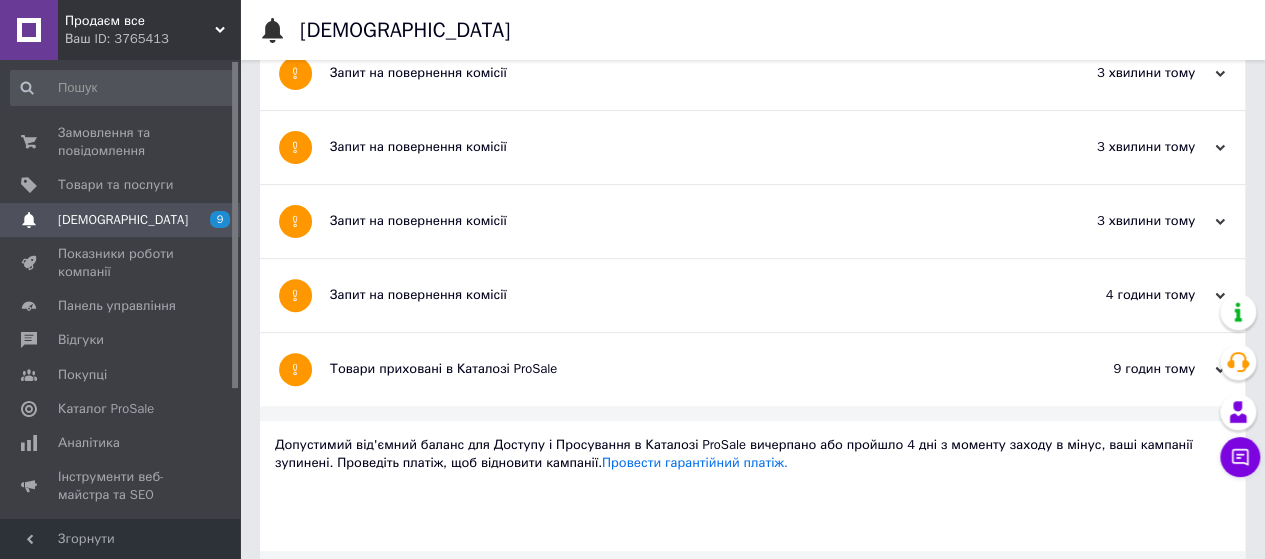 click on "Товари приховані в Каталозі ProSale" at bounding box center [677, 369] 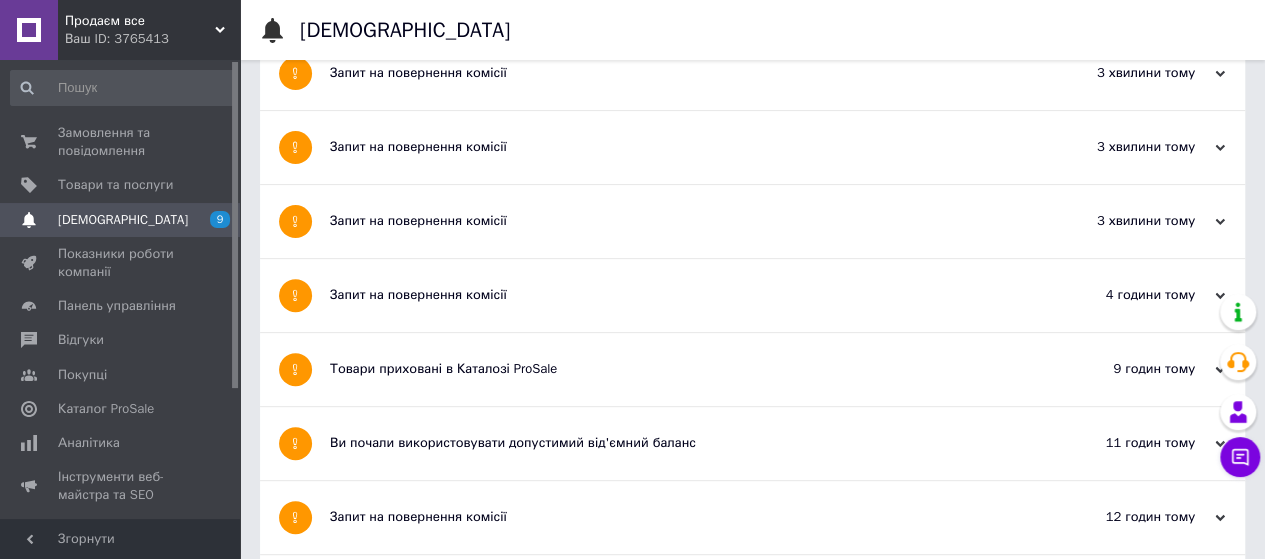 click on "Ви почали використовувати допустимий від'ємний баланс" at bounding box center [677, 443] 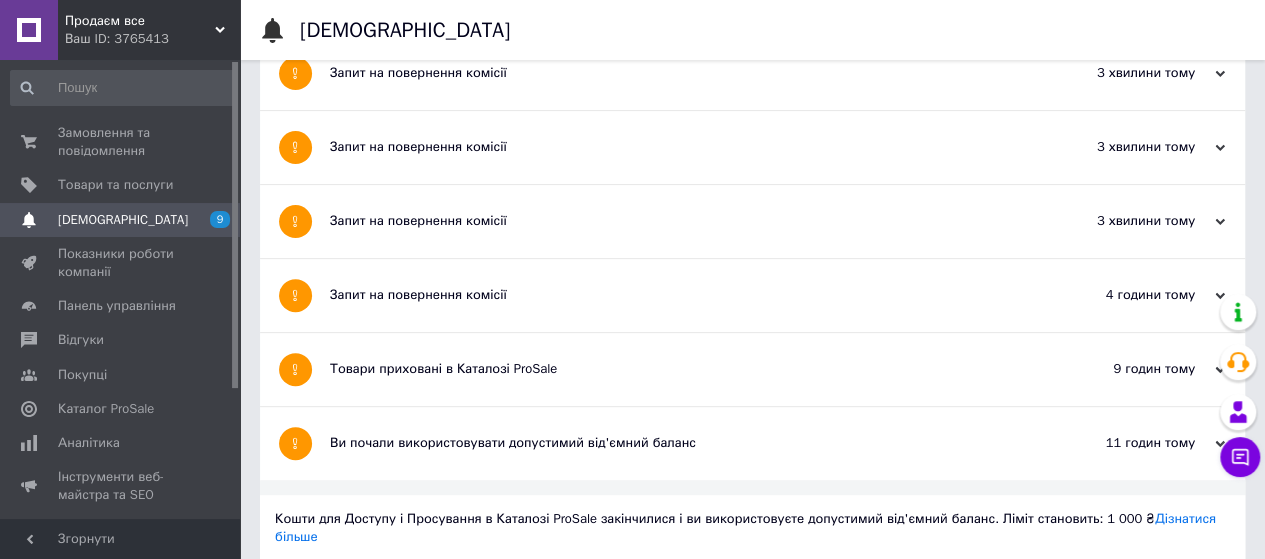 click on "Ви почали використовувати допустимий від'ємний баланс" at bounding box center (677, 443) 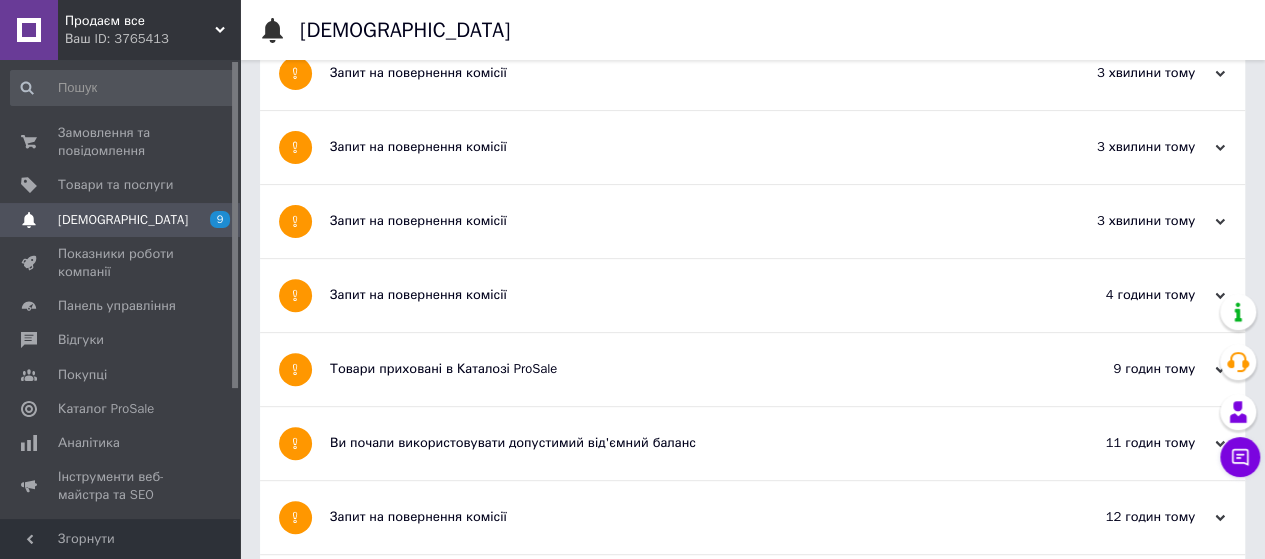 scroll, scrollTop: 307, scrollLeft: 0, axis: vertical 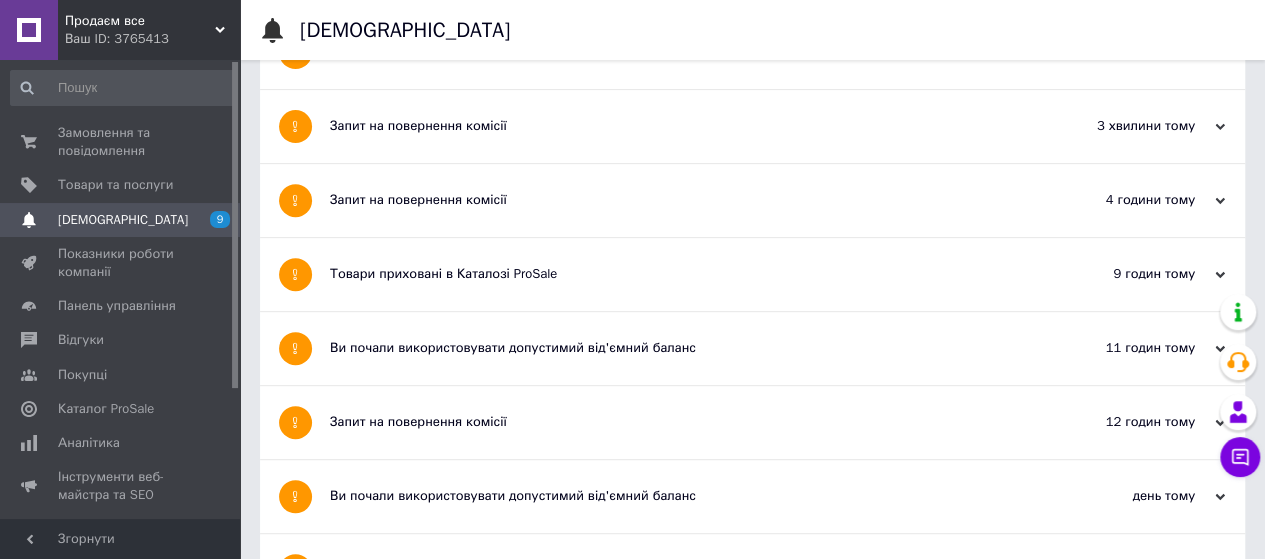 click on "Запит на повернення комісії" at bounding box center (677, 422) 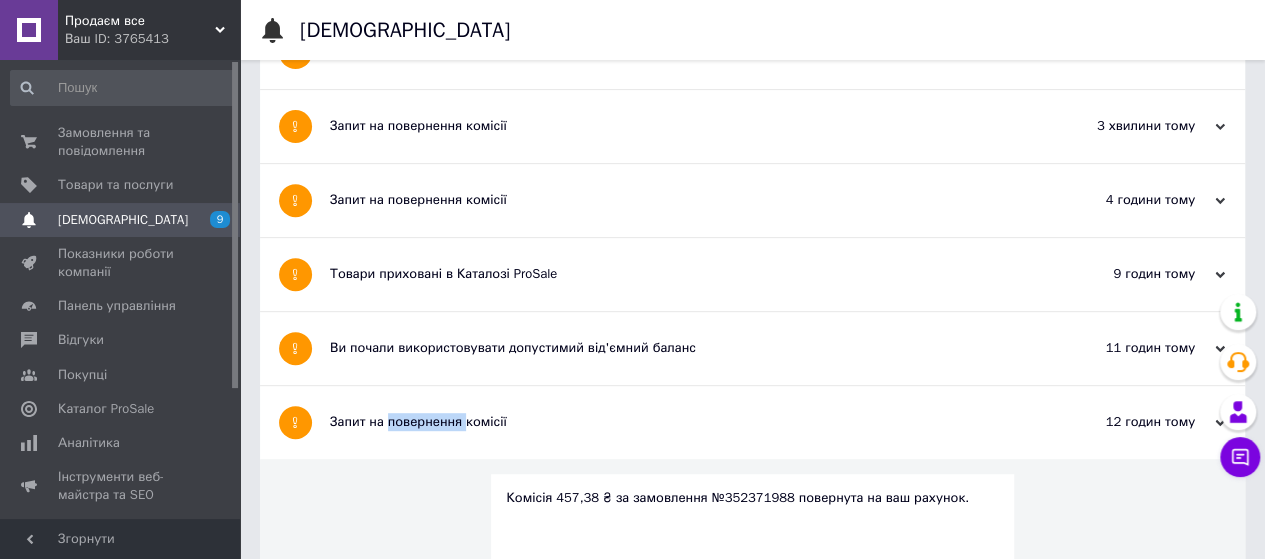 click on "Запит на повернення комісії" at bounding box center (677, 422) 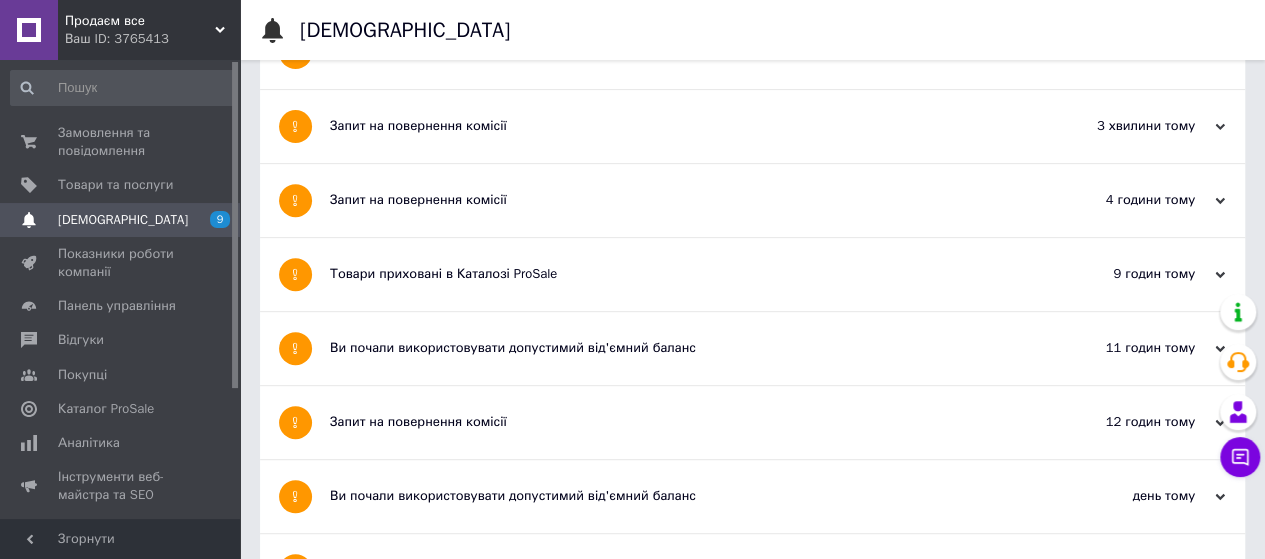 click on "Ви почали використовувати допустимий від'ємний баланс" at bounding box center [677, 496] 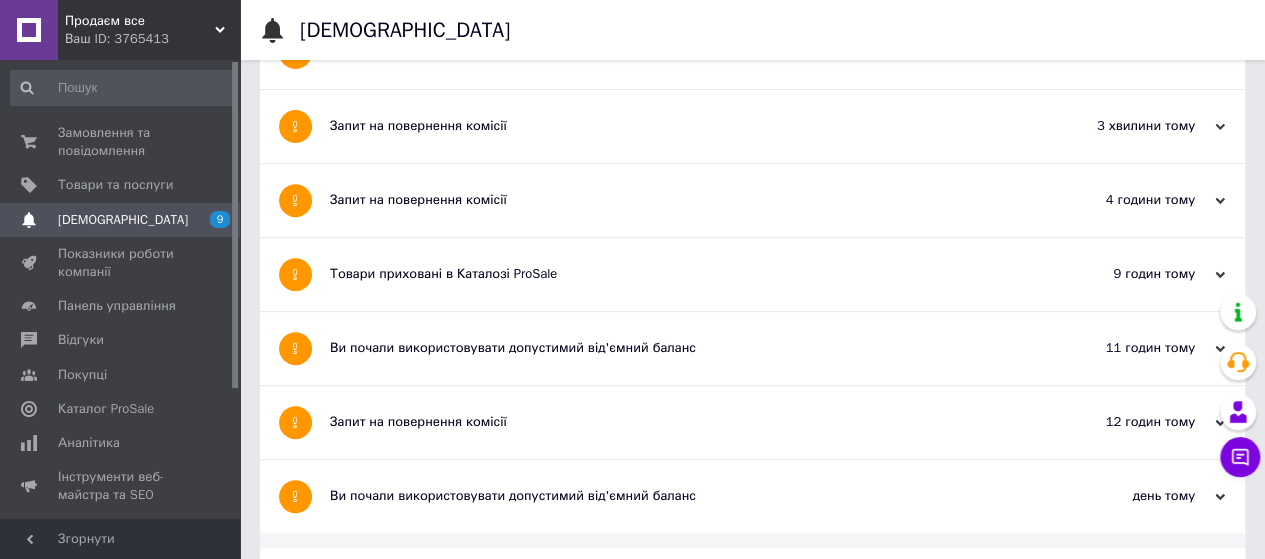click on "Ви почали використовувати допустимий від'ємний баланс" at bounding box center [677, 496] 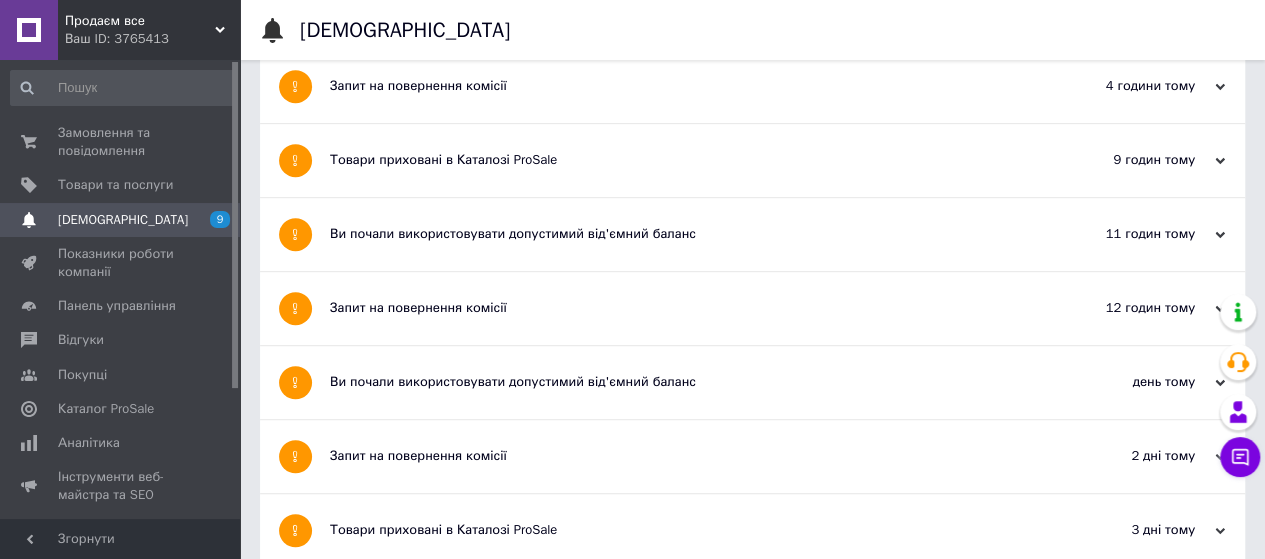 scroll, scrollTop: 422, scrollLeft: 0, axis: vertical 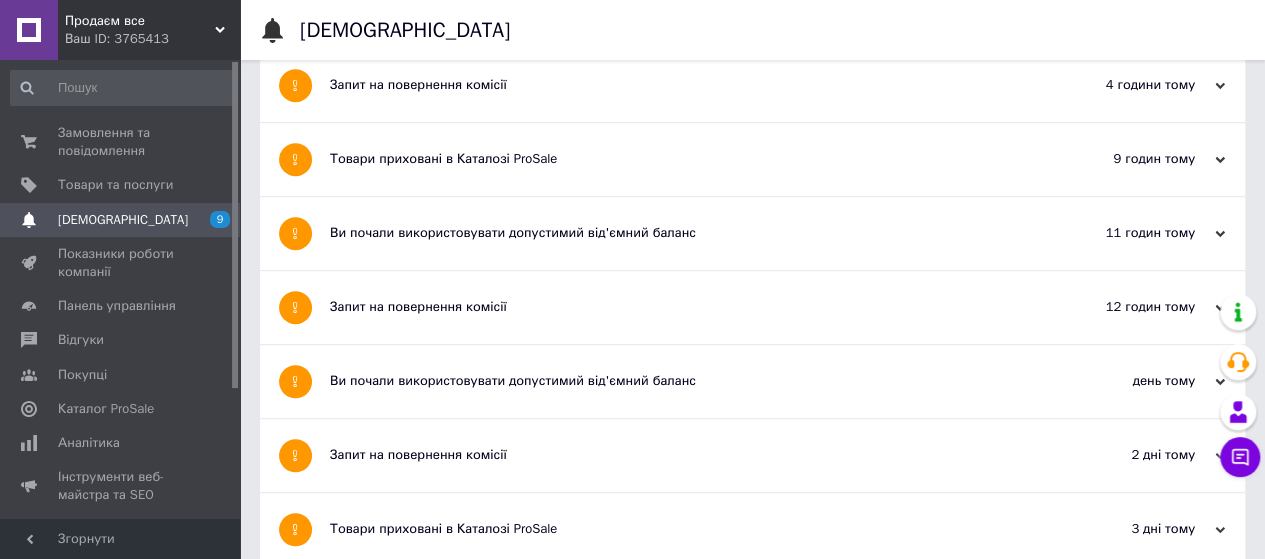 click on "Запит на повернення комісії" at bounding box center [677, 455] 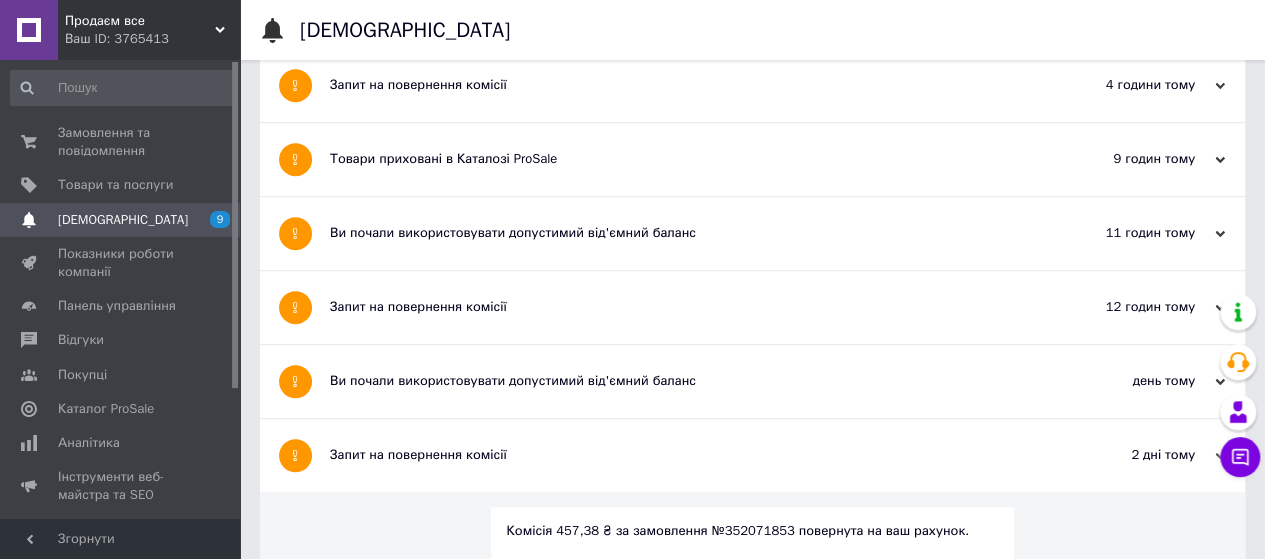 click on "Запит на повернення комісії" at bounding box center [677, 455] 